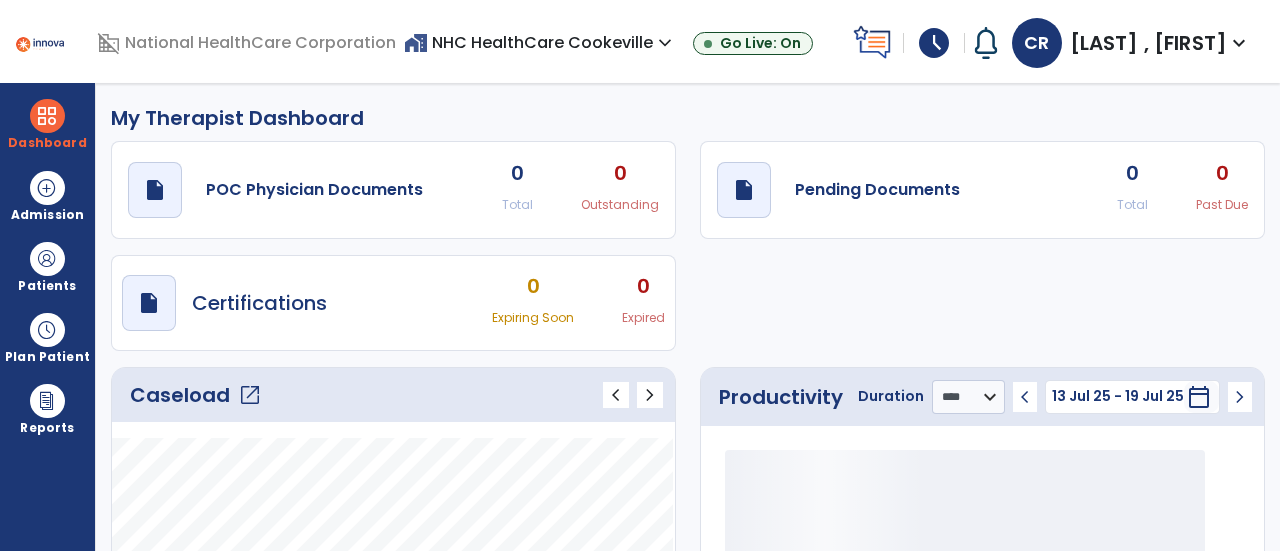 select on "****" 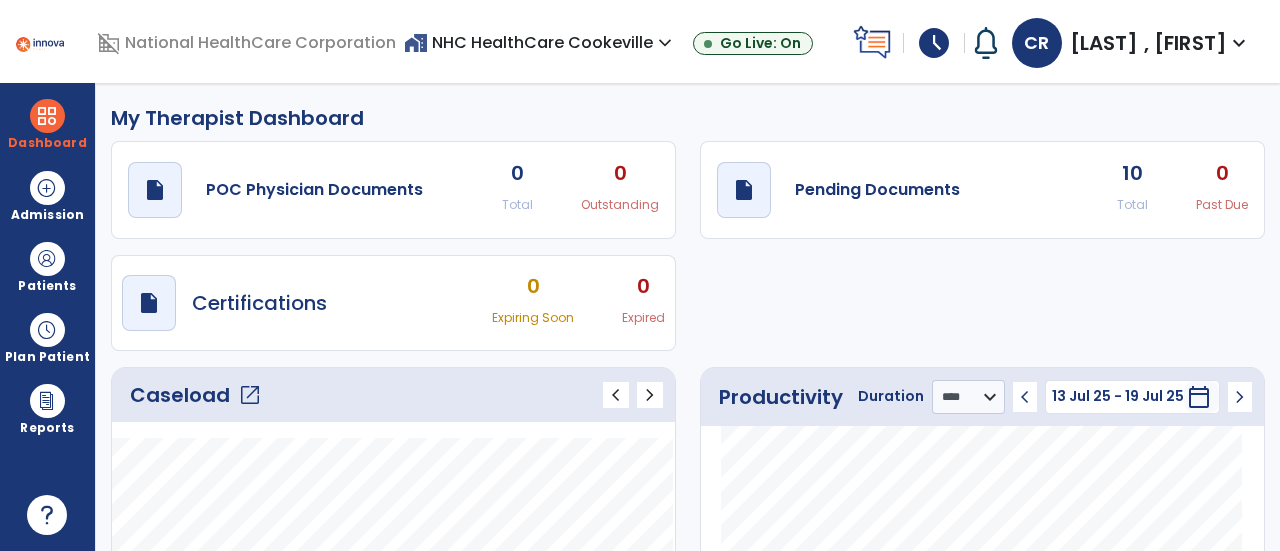 click on "schedule" at bounding box center [934, 43] 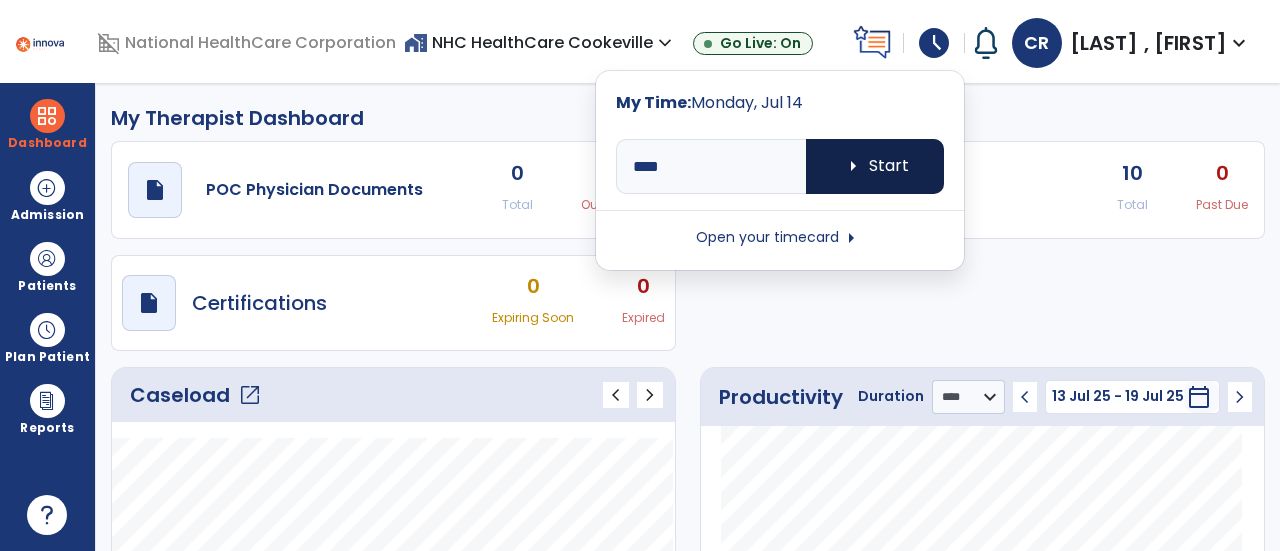 click on "arrow_right  Start" at bounding box center [875, 166] 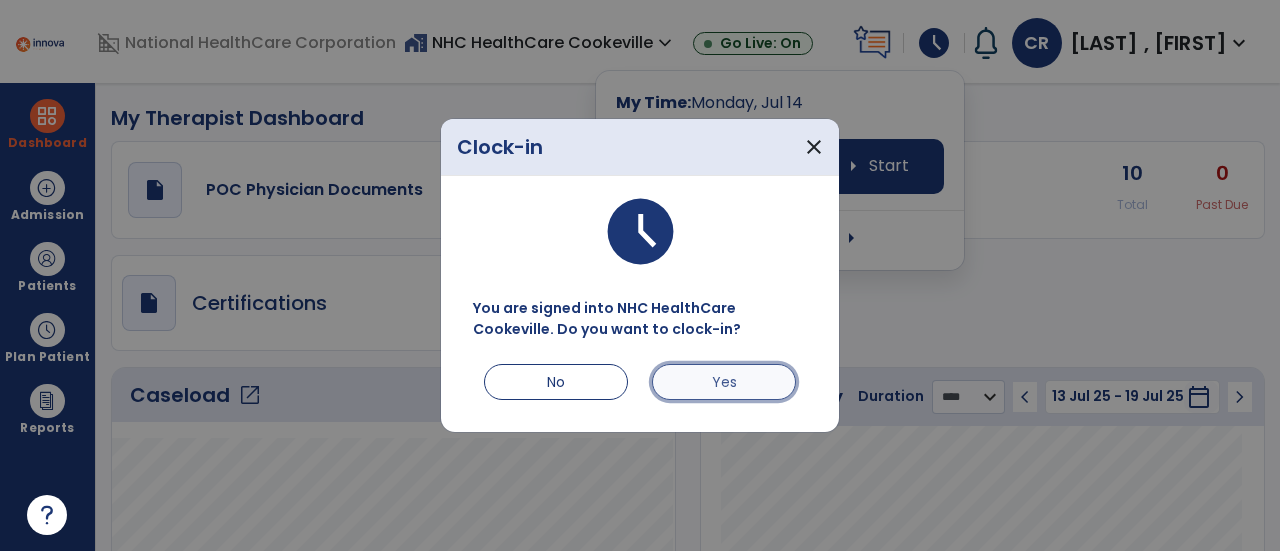 click on "Yes" at bounding box center [724, 382] 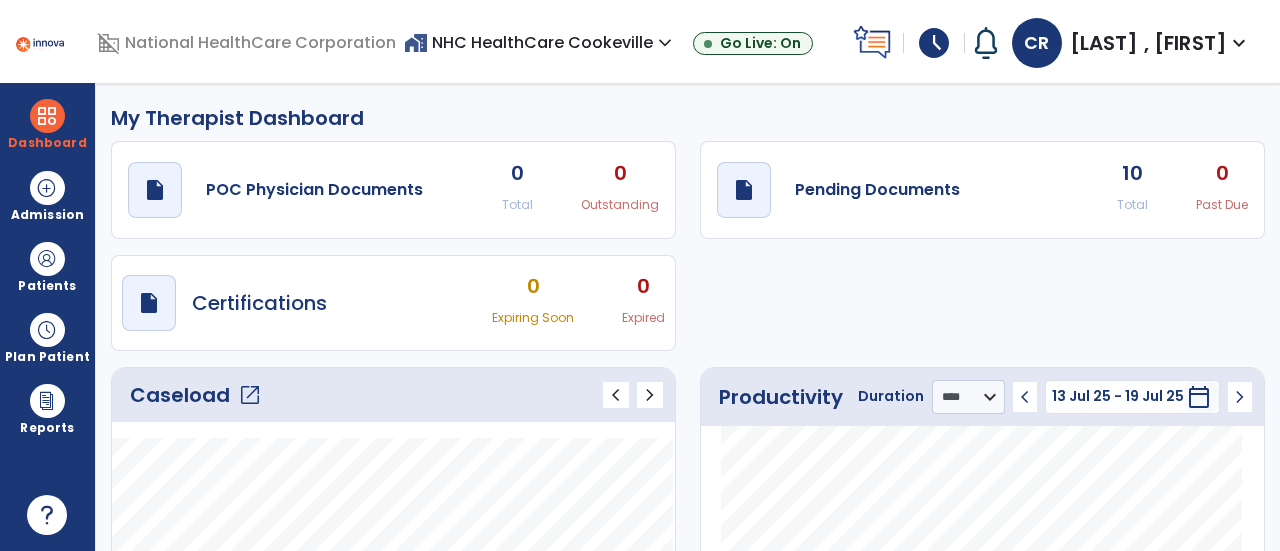 click on "draft   open_in_new  Pending Documents 10 Total 0 Past Due" 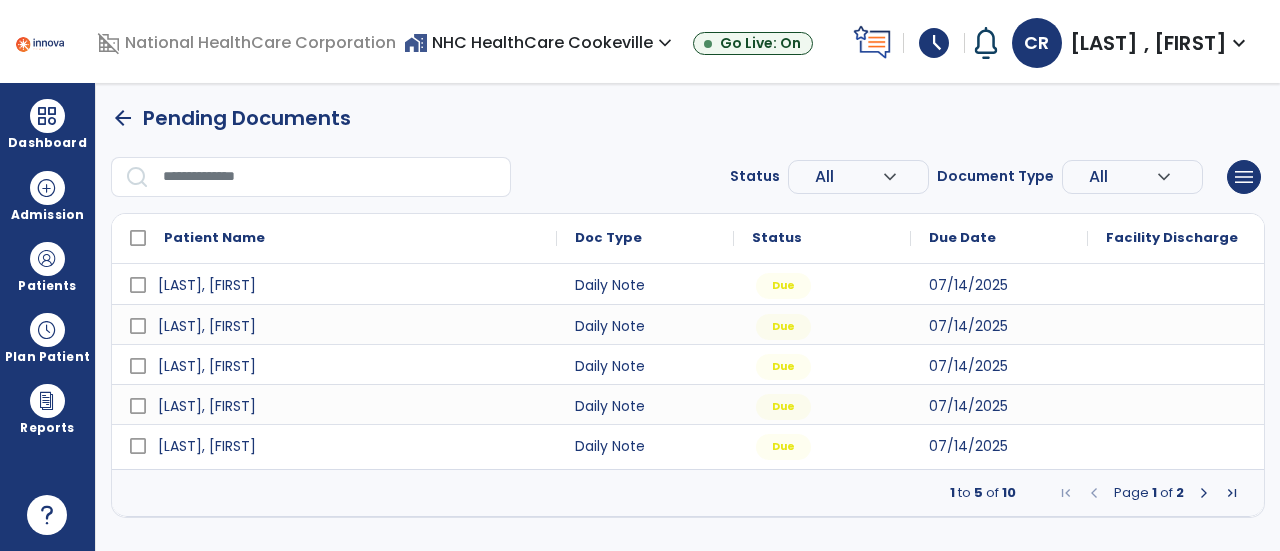click on "arrow_back   Pending Documents" at bounding box center (688, 118) 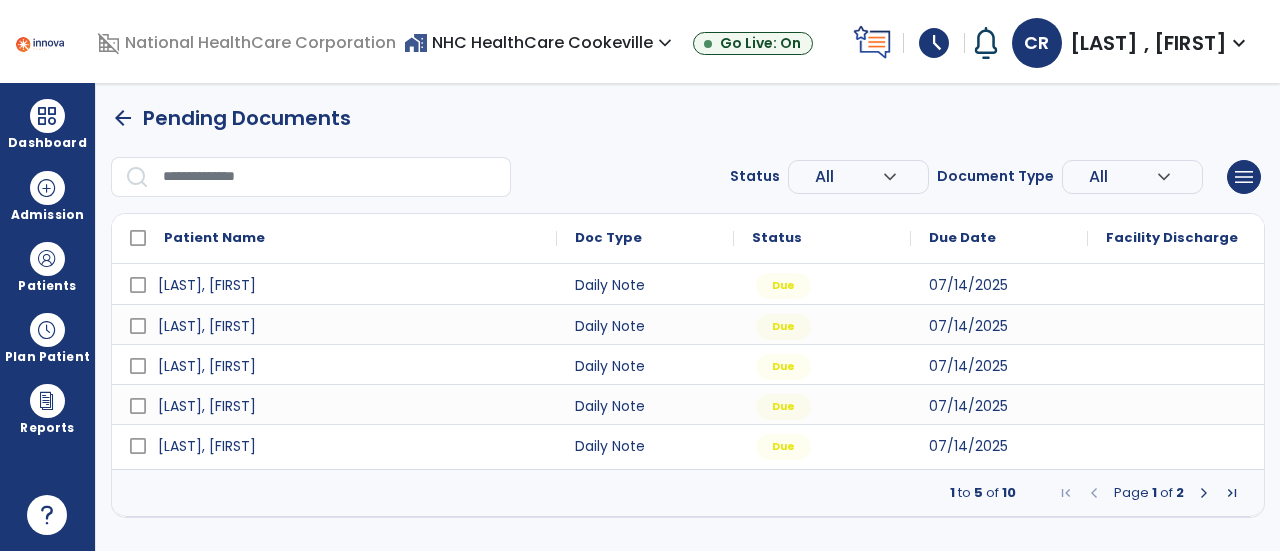 click on "arrow_back   Pending Documents  Status All  expand_more  ALL Due Past Due Incomplete Document Type All  expand_more  ALL Daily Note Progress Note Evaluation Discharge Note Recertification  menu   Export List   Print List
Patient Name
Doc Type
Status 1" at bounding box center [688, 317] 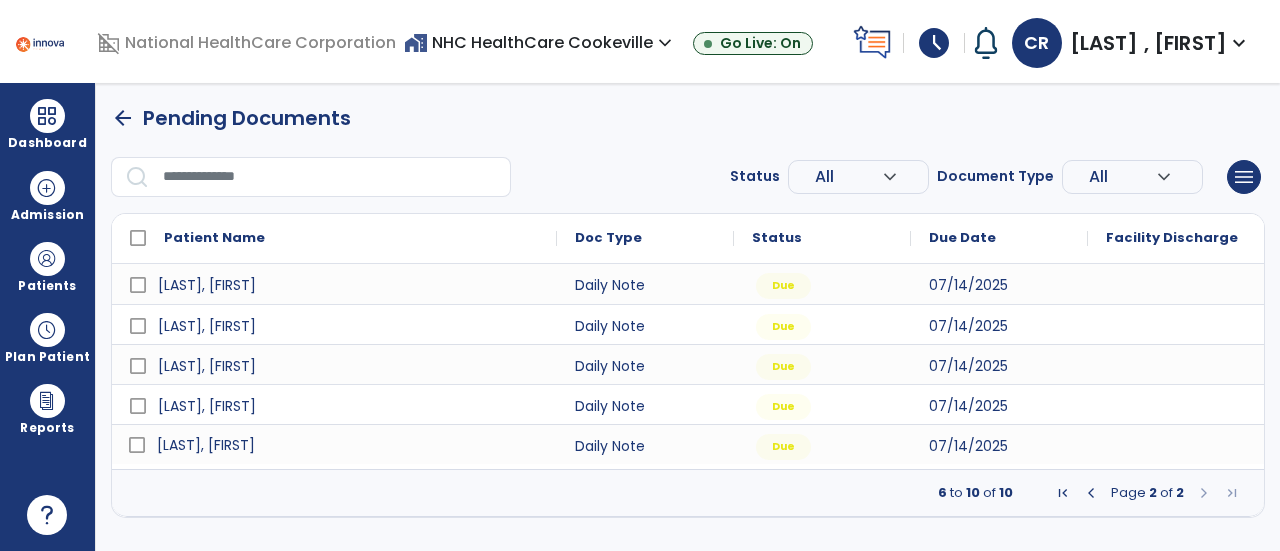 click on "[LAST], [FIRST]" at bounding box center (206, 445) 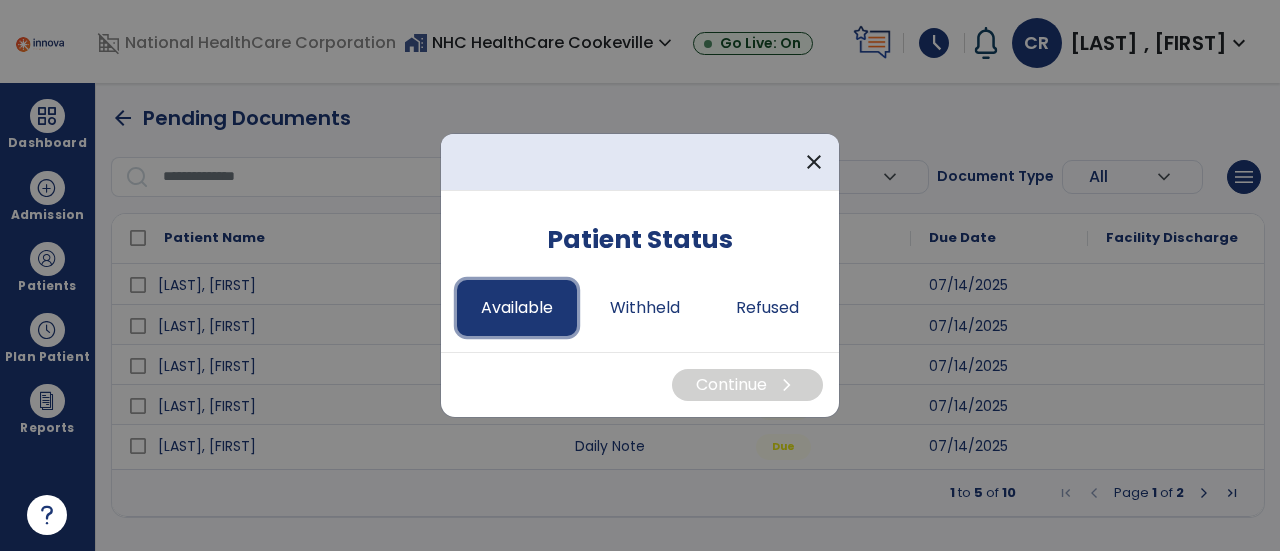 click on "Available" at bounding box center [517, 308] 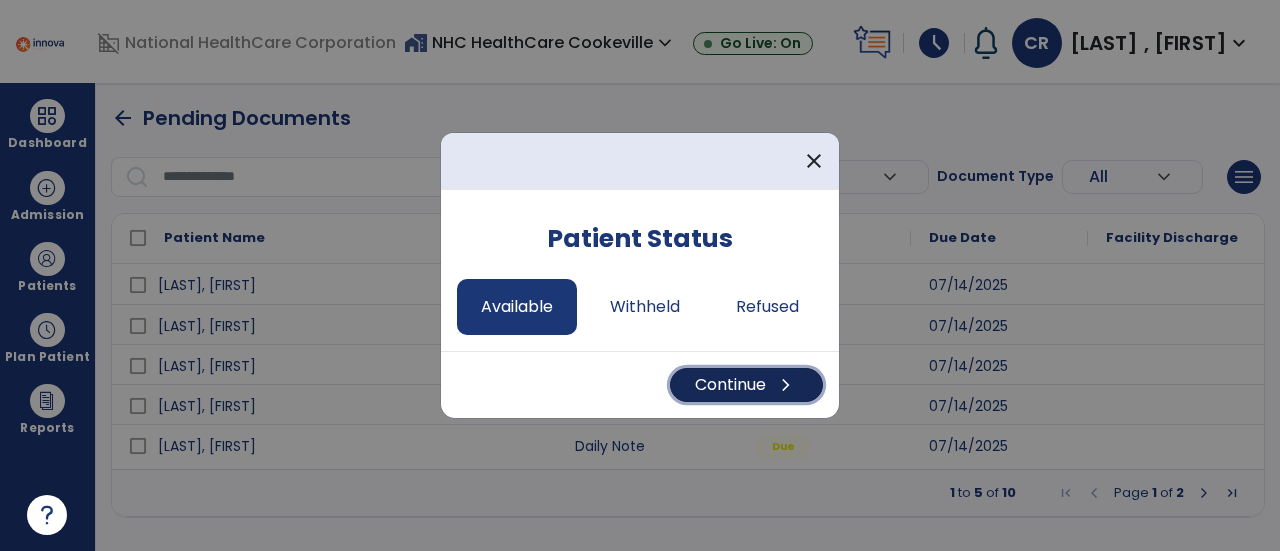 click on "Continue   chevron_right" at bounding box center [746, 385] 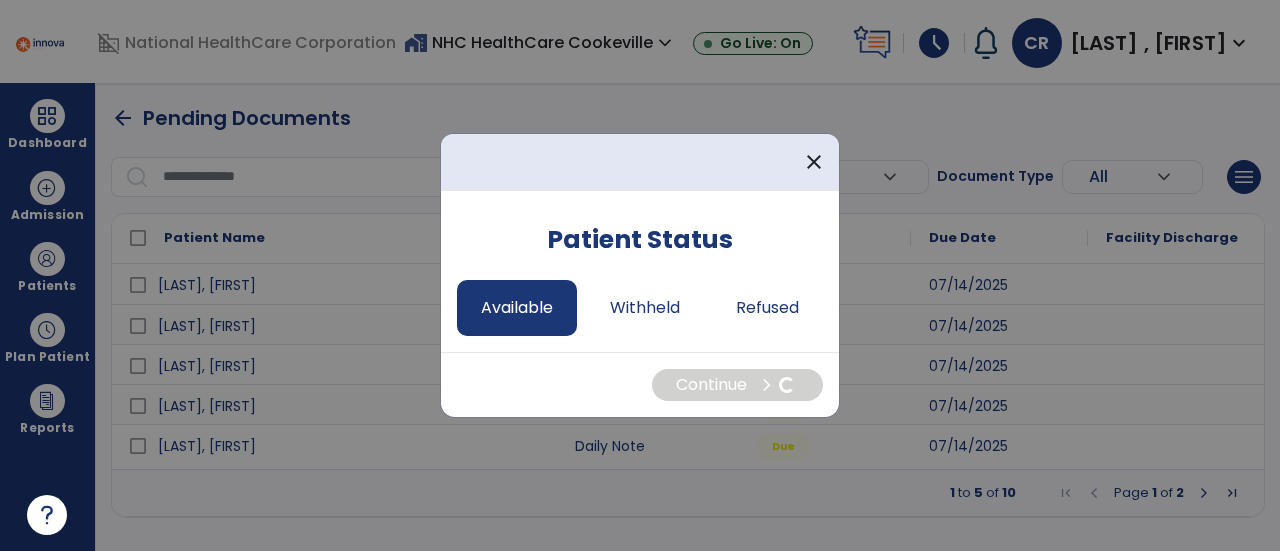 select on "*" 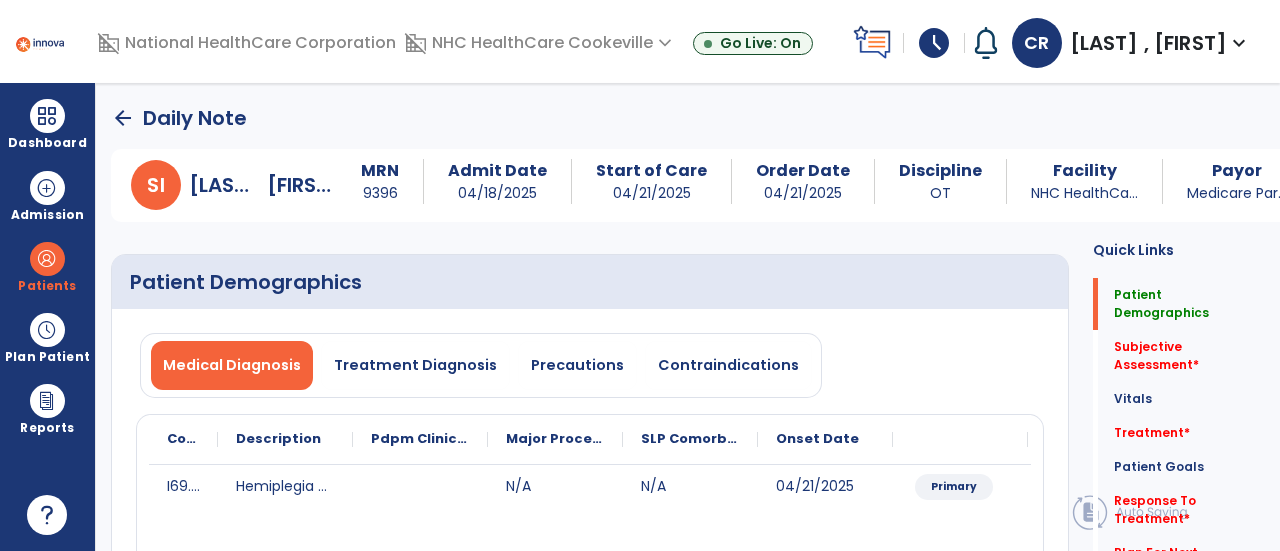 click on "Medical Diagnosis   Treatment Diagnosis   Precautions   Contraindications
Code
Description
Pdpm Clinical Category
N/A" 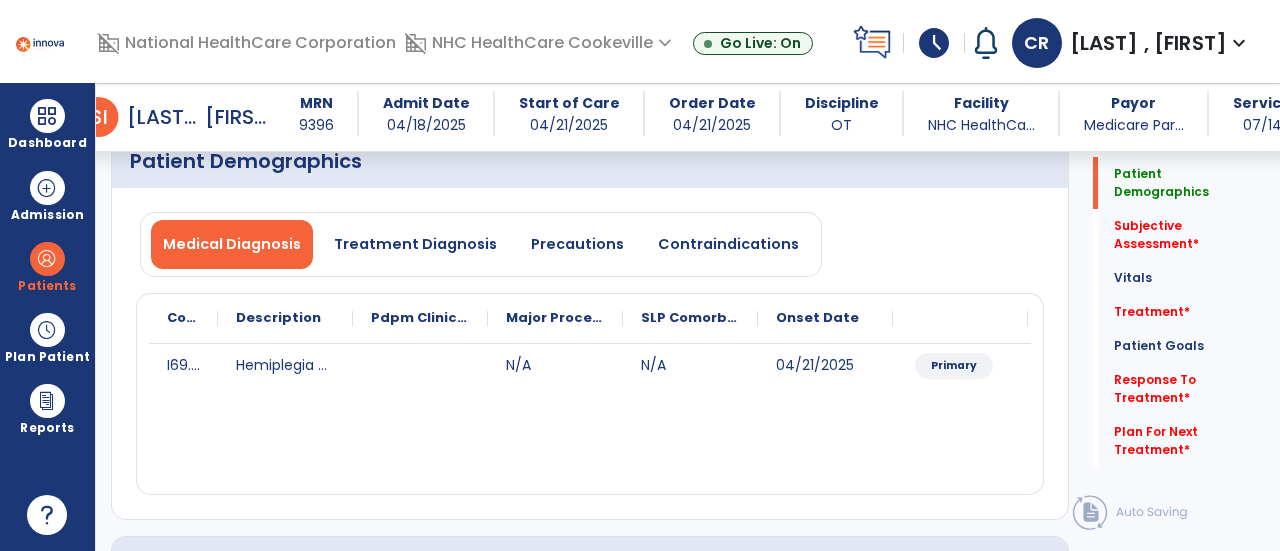 scroll, scrollTop: 126, scrollLeft: 0, axis: vertical 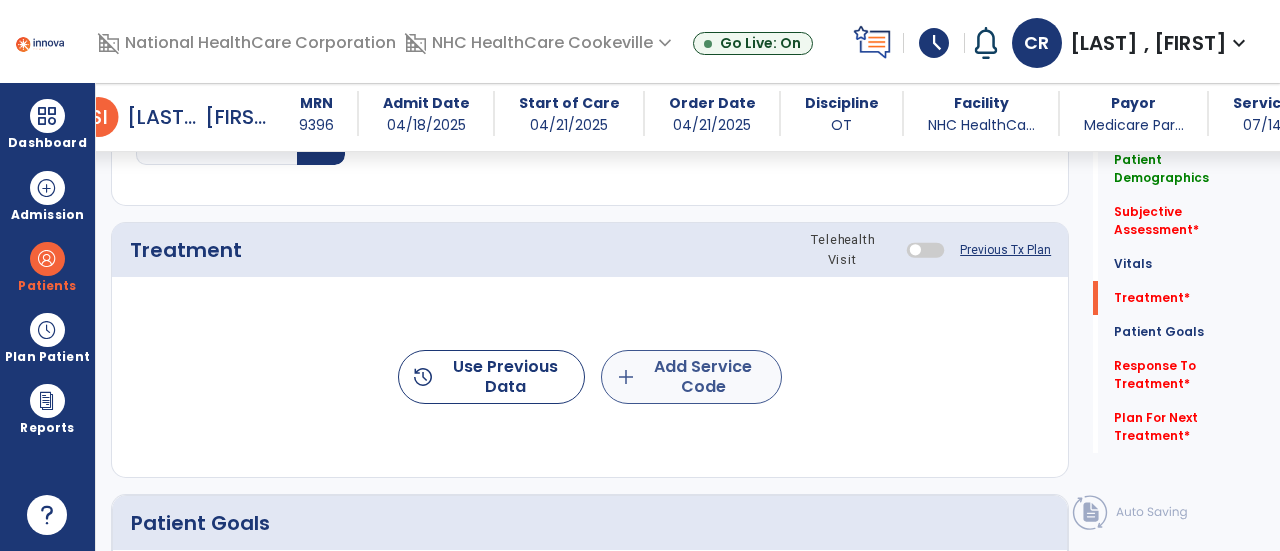 click on "add" 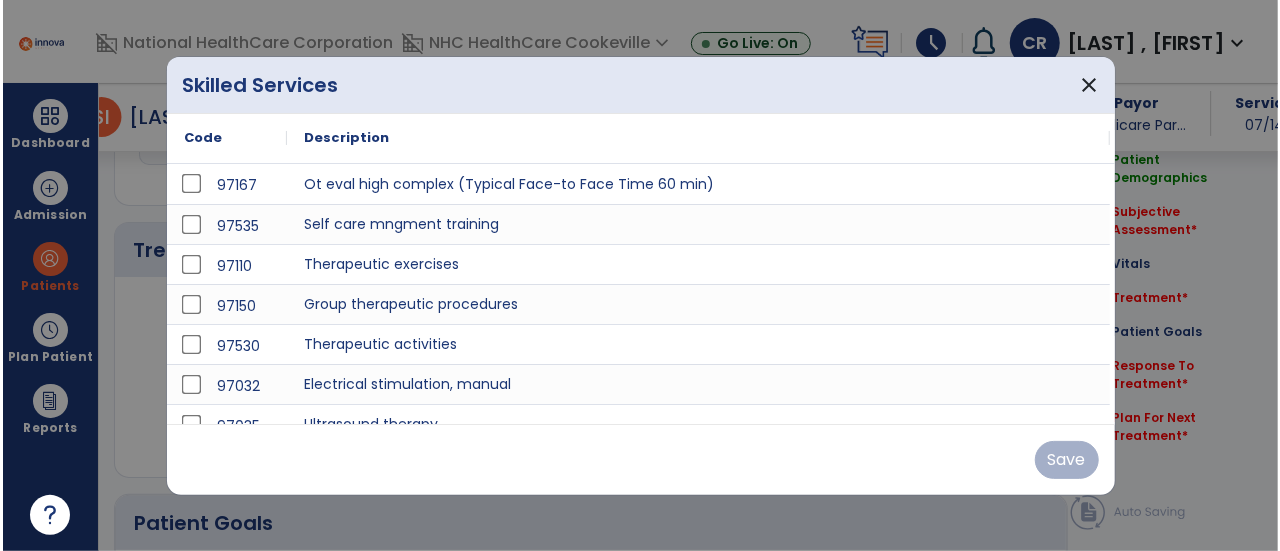 scroll, scrollTop: 1137, scrollLeft: 0, axis: vertical 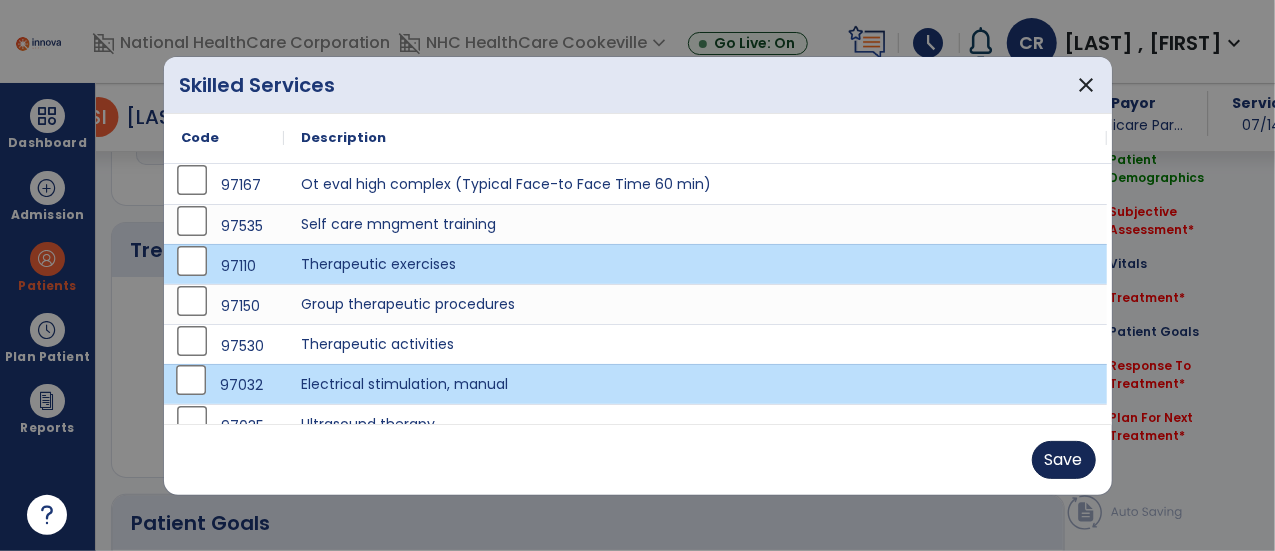 click on "Save" at bounding box center [1064, 460] 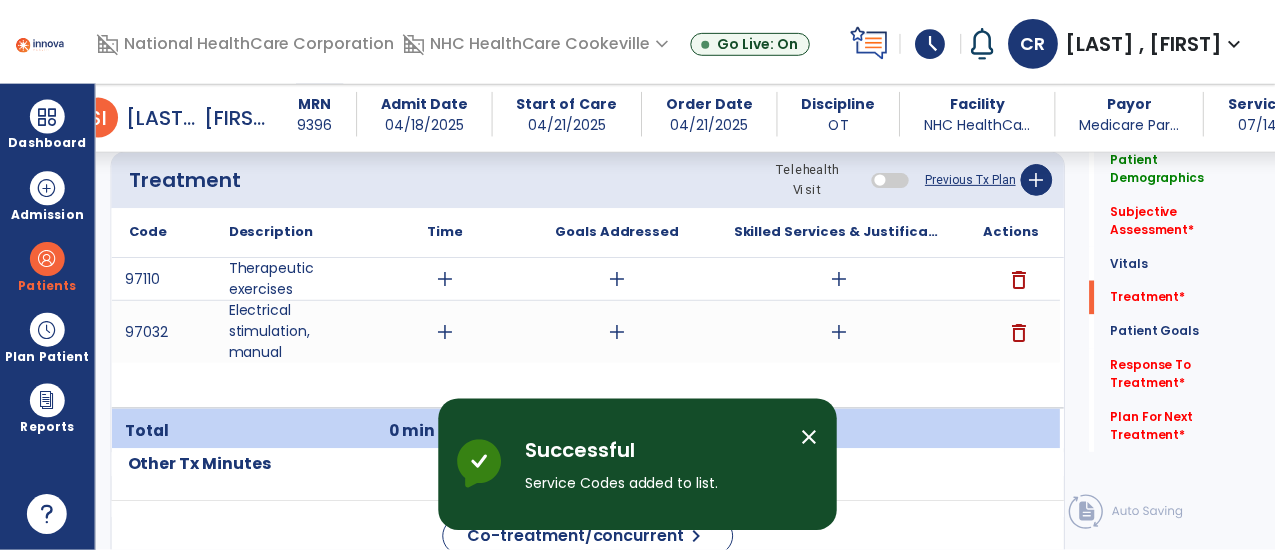 scroll, scrollTop: 1211, scrollLeft: 0, axis: vertical 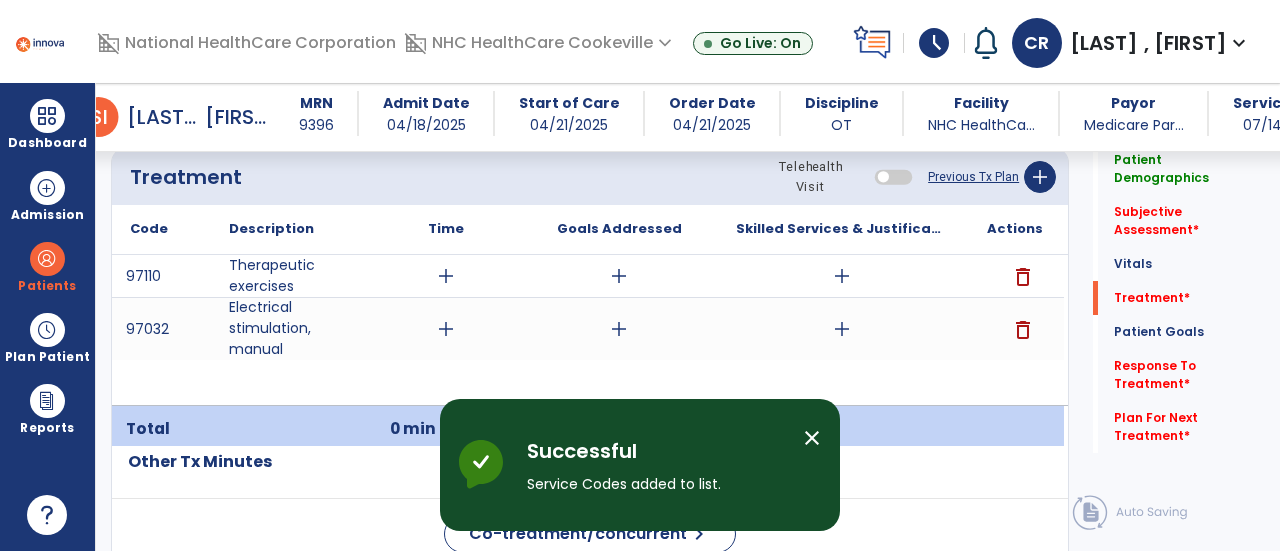 click on "add" at bounding box center [842, 329] 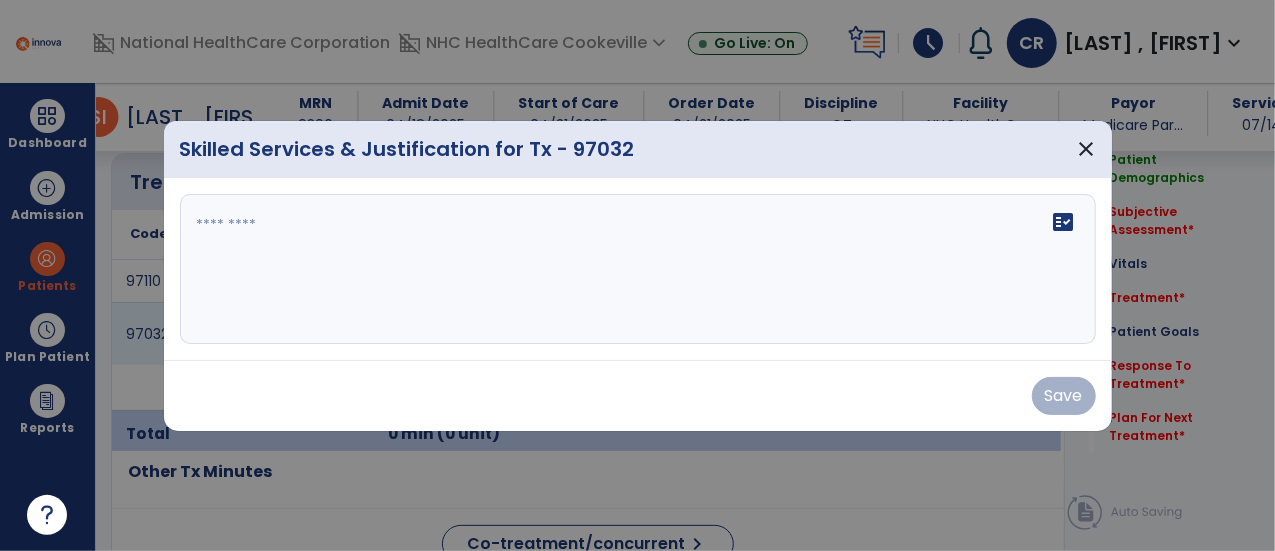 scroll, scrollTop: 1211, scrollLeft: 0, axis: vertical 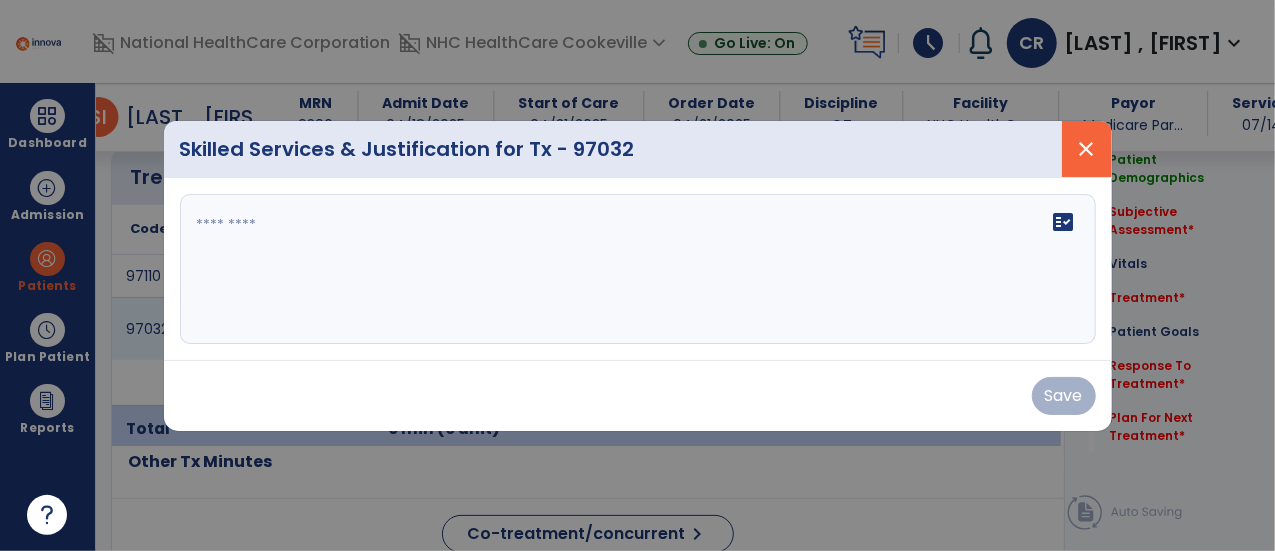 click on "close" at bounding box center (1087, 149) 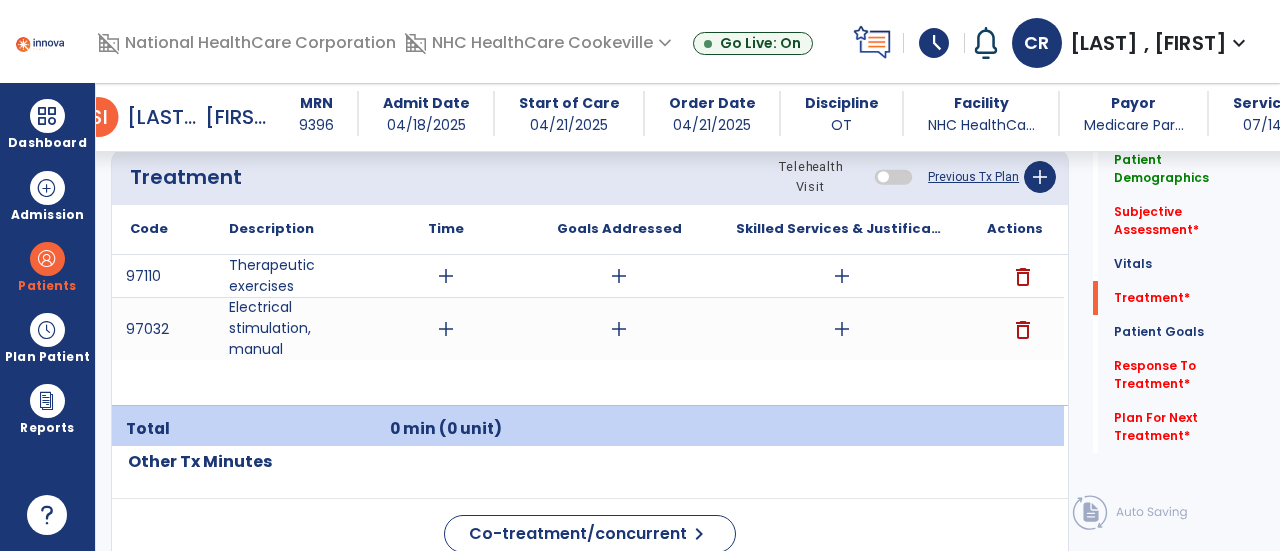 click on "add" at bounding box center [842, 276] 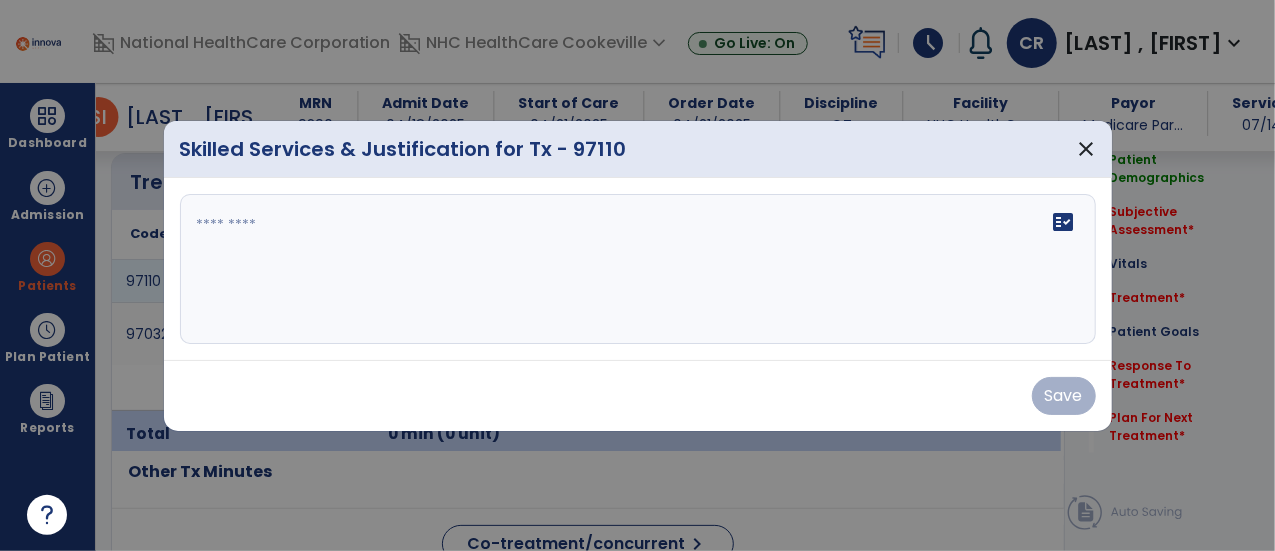 scroll, scrollTop: 1211, scrollLeft: 0, axis: vertical 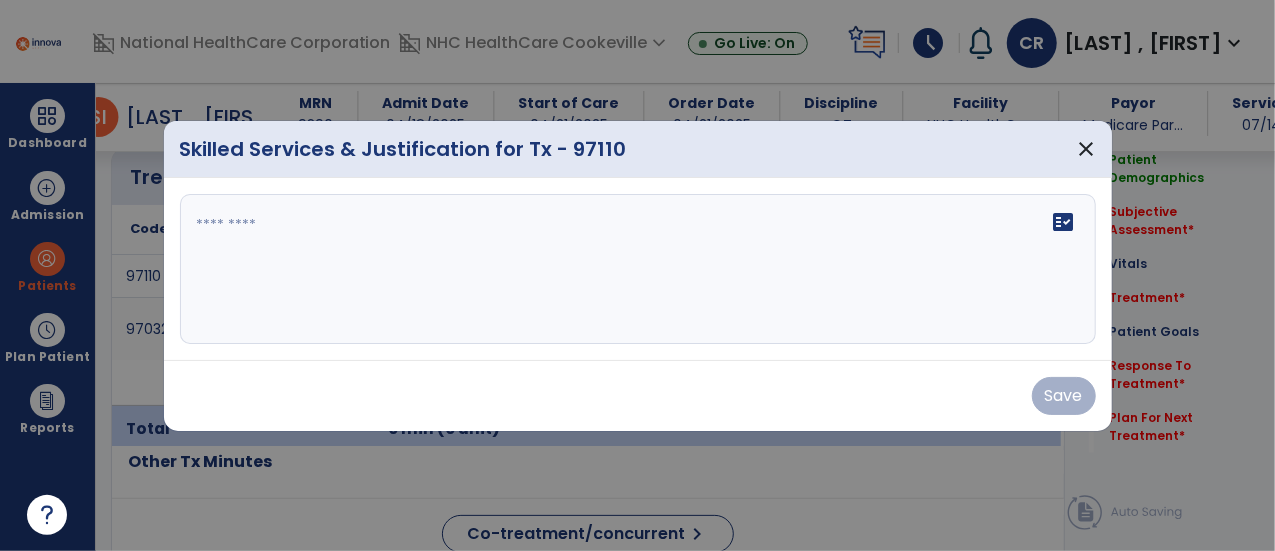 click at bounding box center (638, 269) 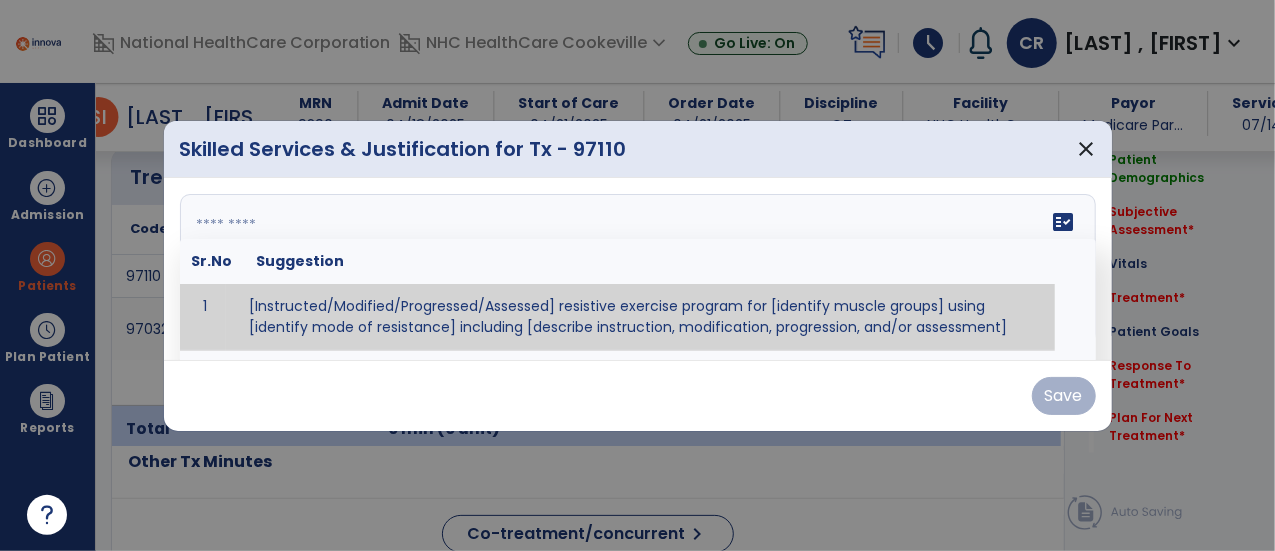 paste on "**********" 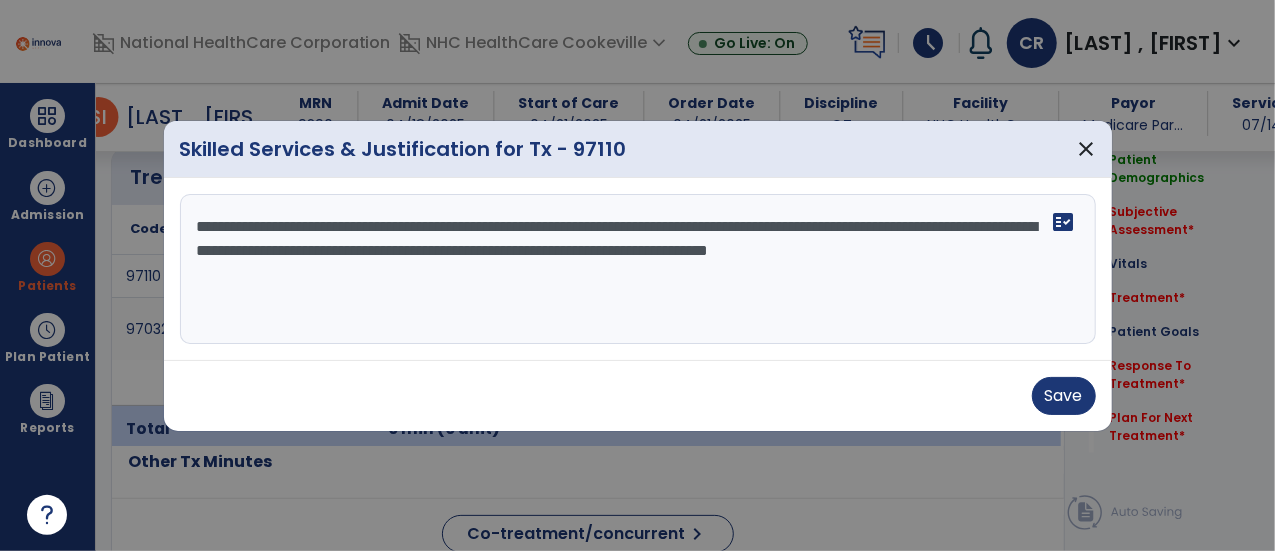 click on "**********" at bounding box center (638, 269) 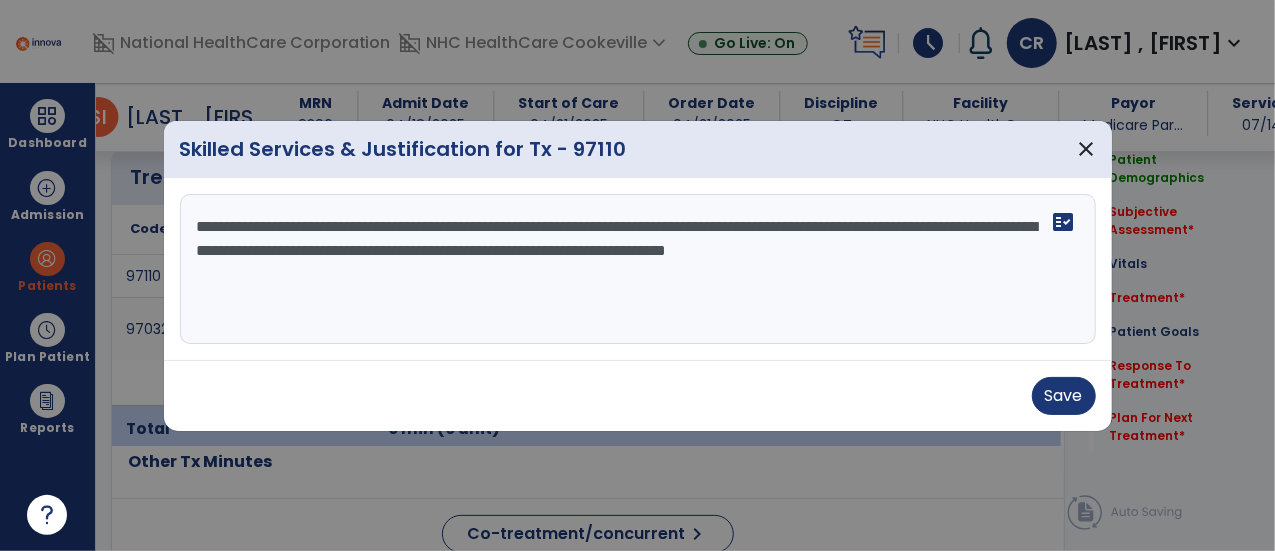 click on "**********" at bounding box center (638, 269) 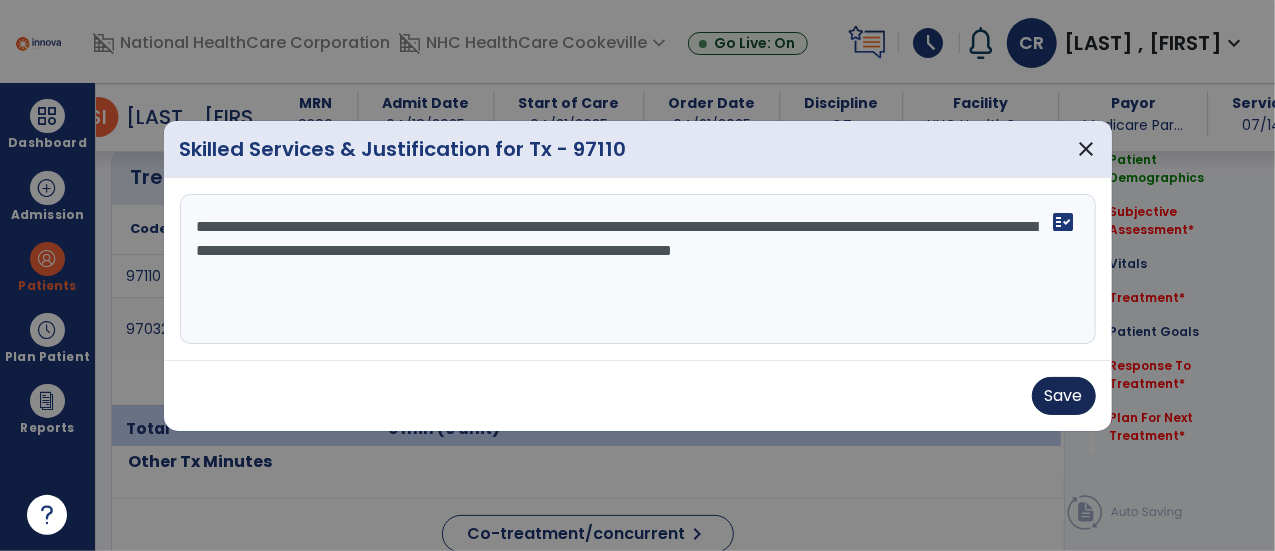 type on "**********" 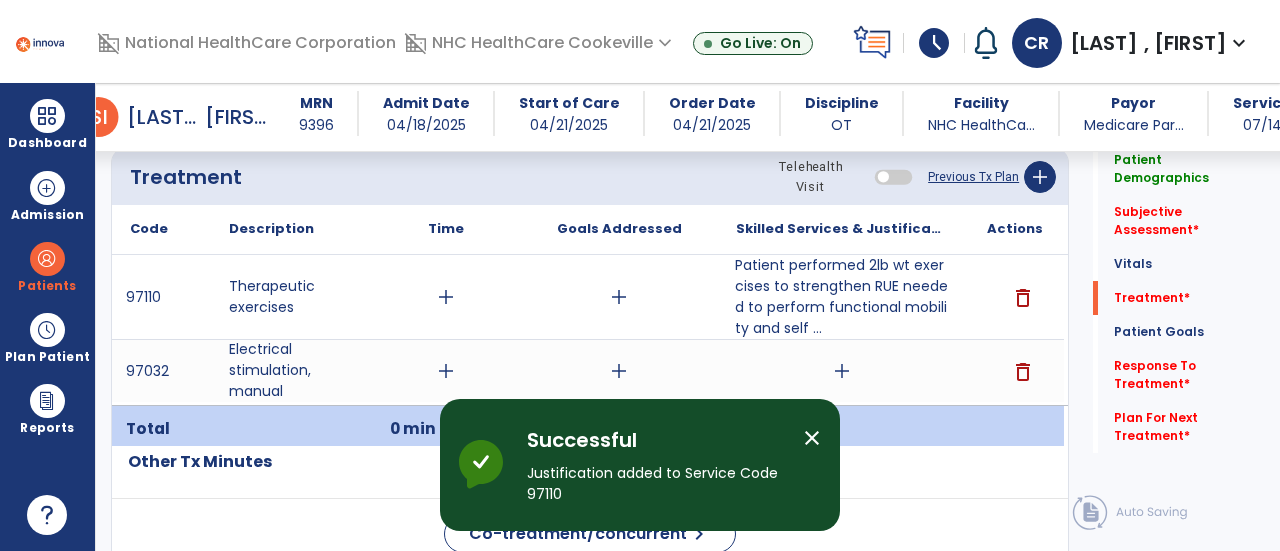 click on "add" at bounding box center (842, 371) 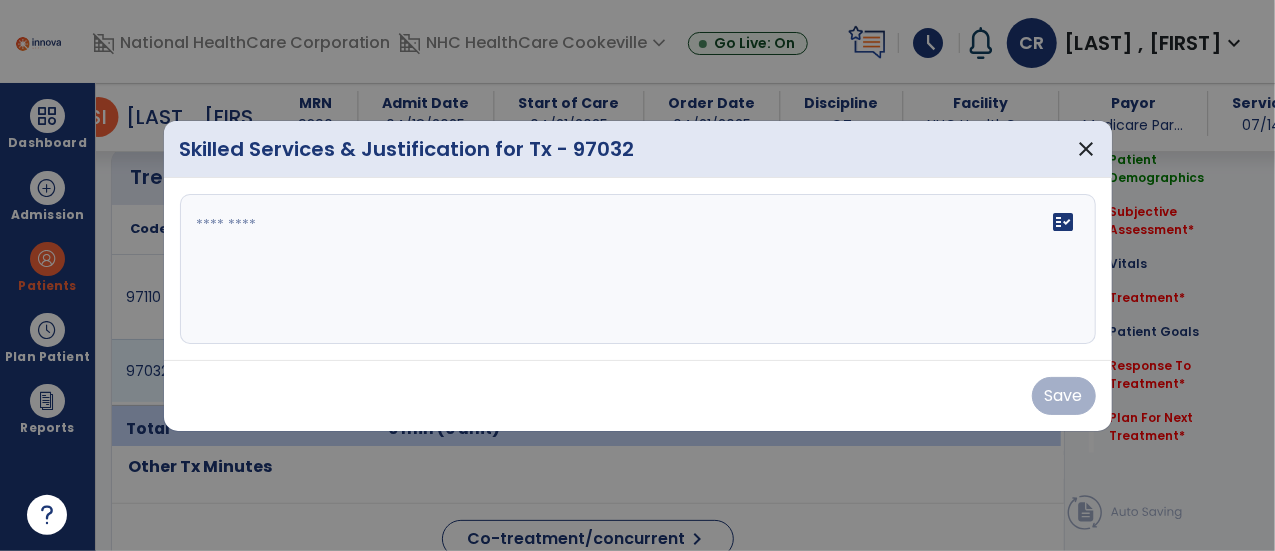 scroll, scrollTop: 1211, scrollLeft: 0, axis: vertical 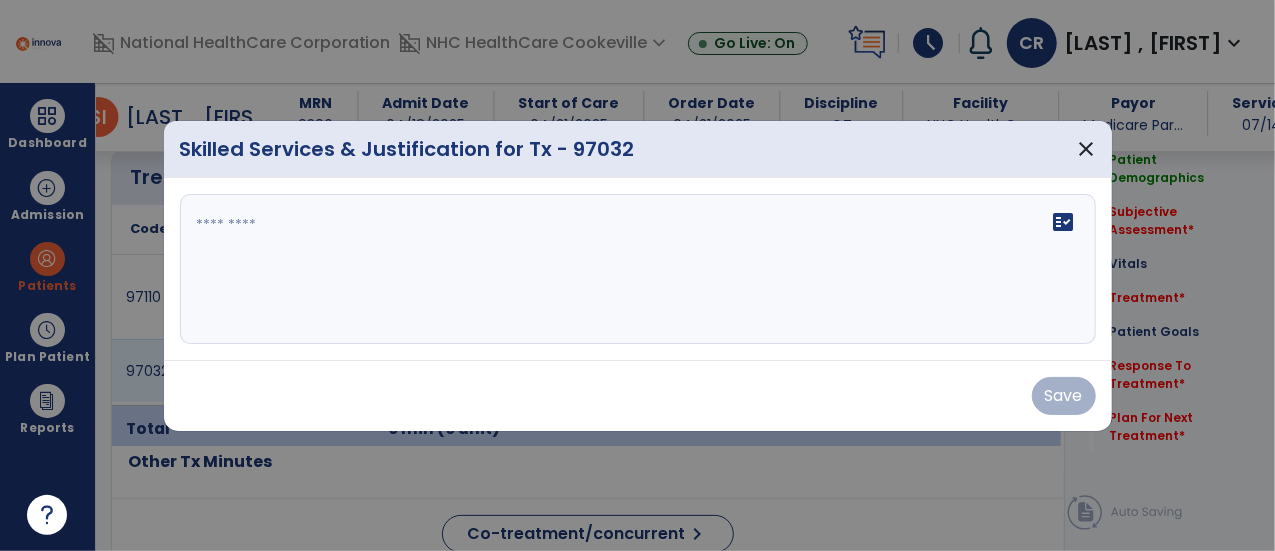 click on "fact_check" at bounding box center (638, 269) 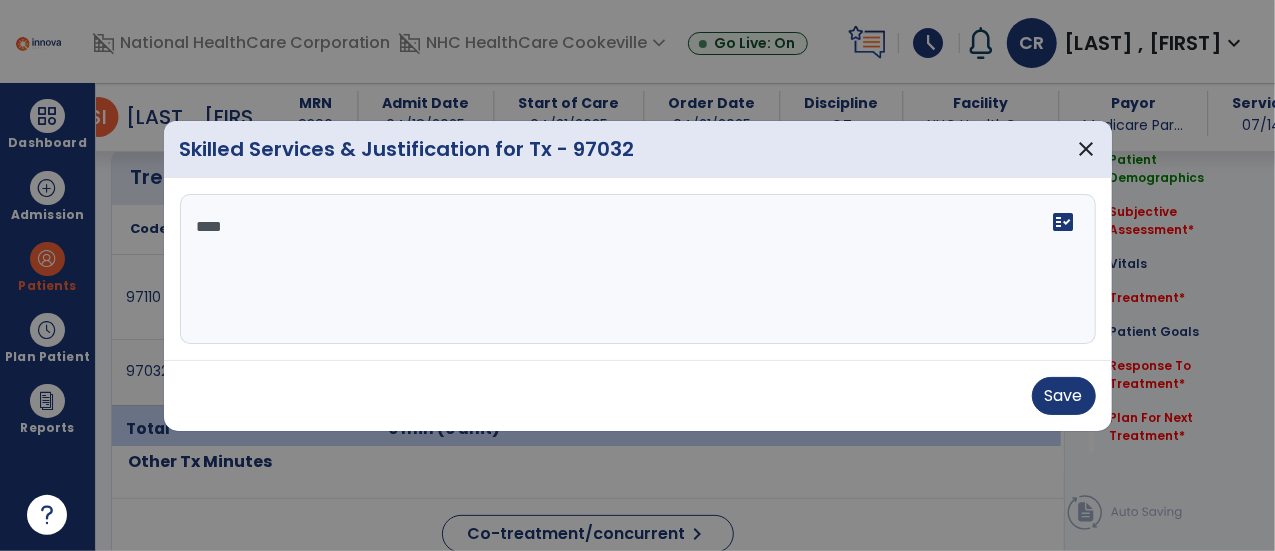 scroll, scrollTop: 0, scrollLeft: 0, axis: both 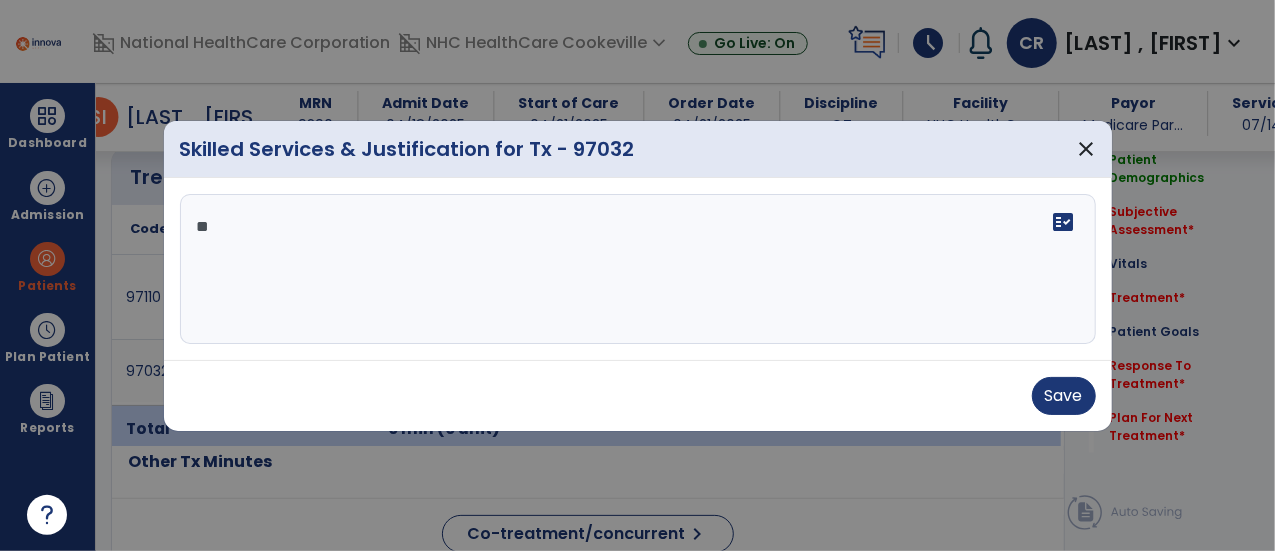 type on "*" 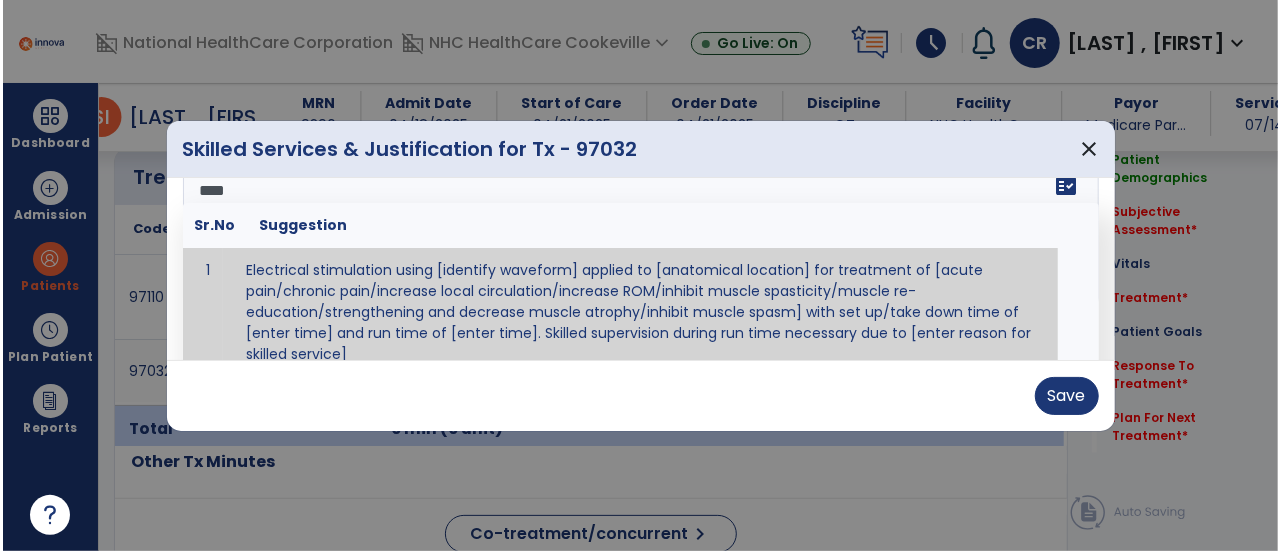 scroll, scrollTop: 0, scrollLeft: 0, axis: both 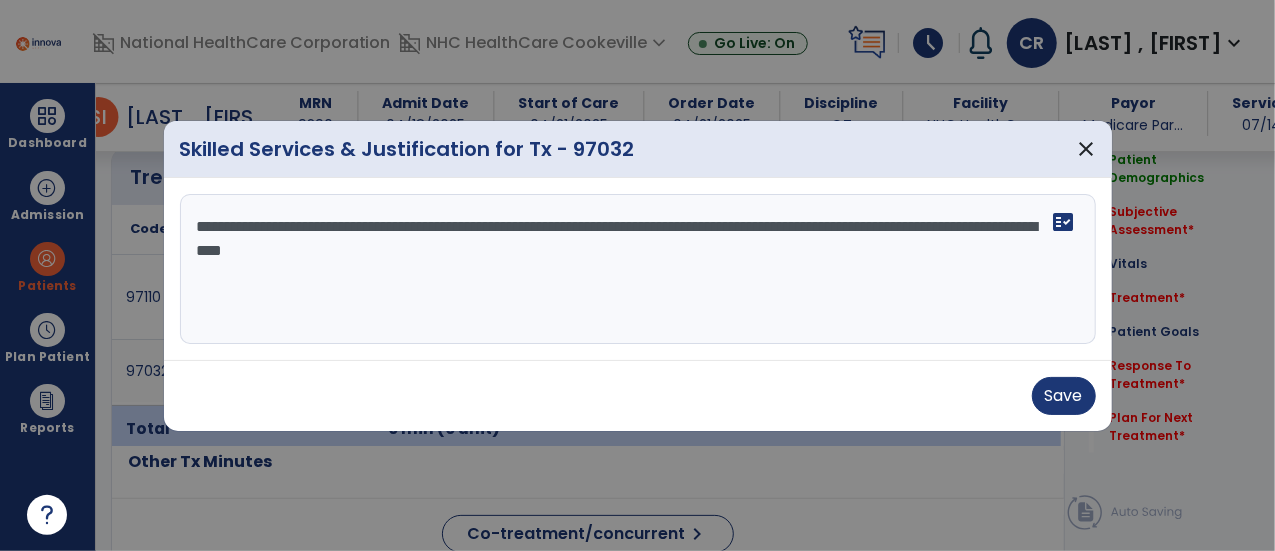 click on "**********" at bounding box center (638, 269) 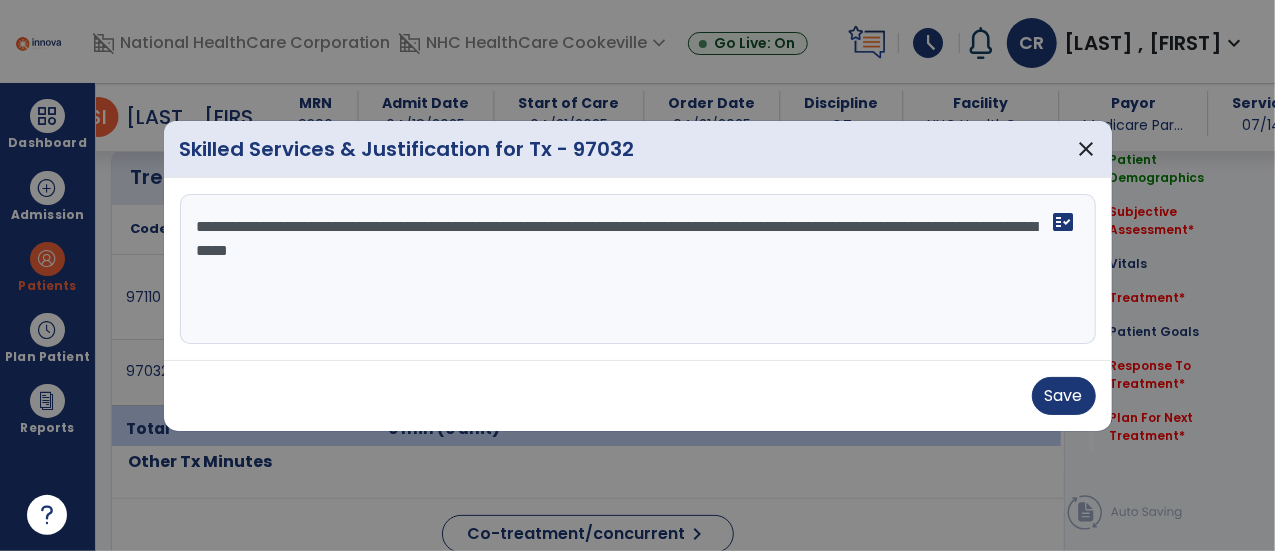 click on "**********" at bounding box center [638, 269] 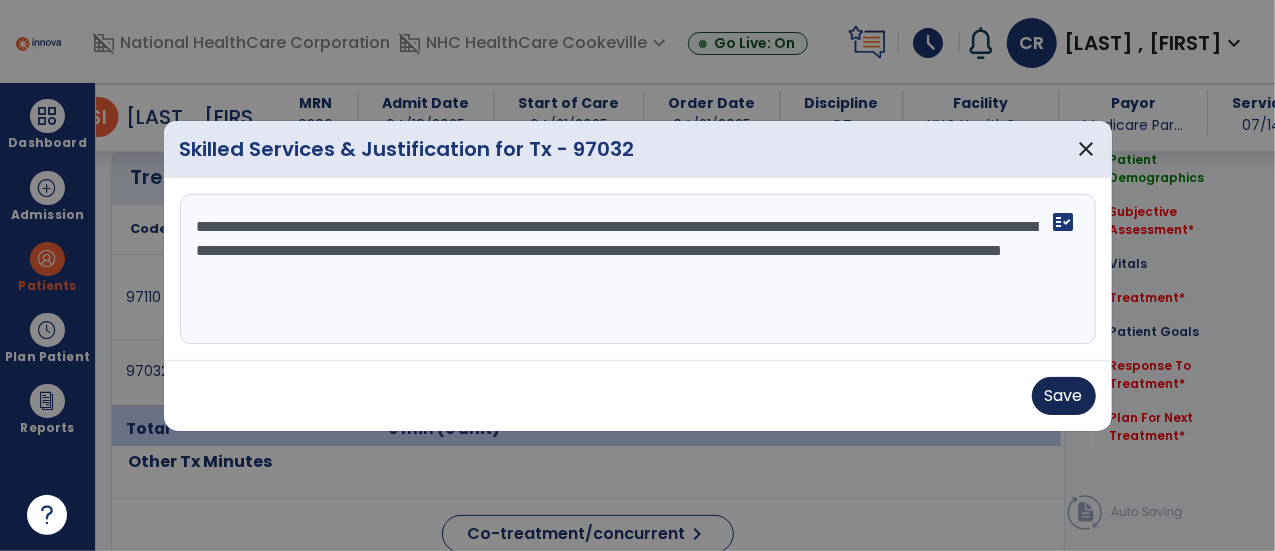 type on "**********" 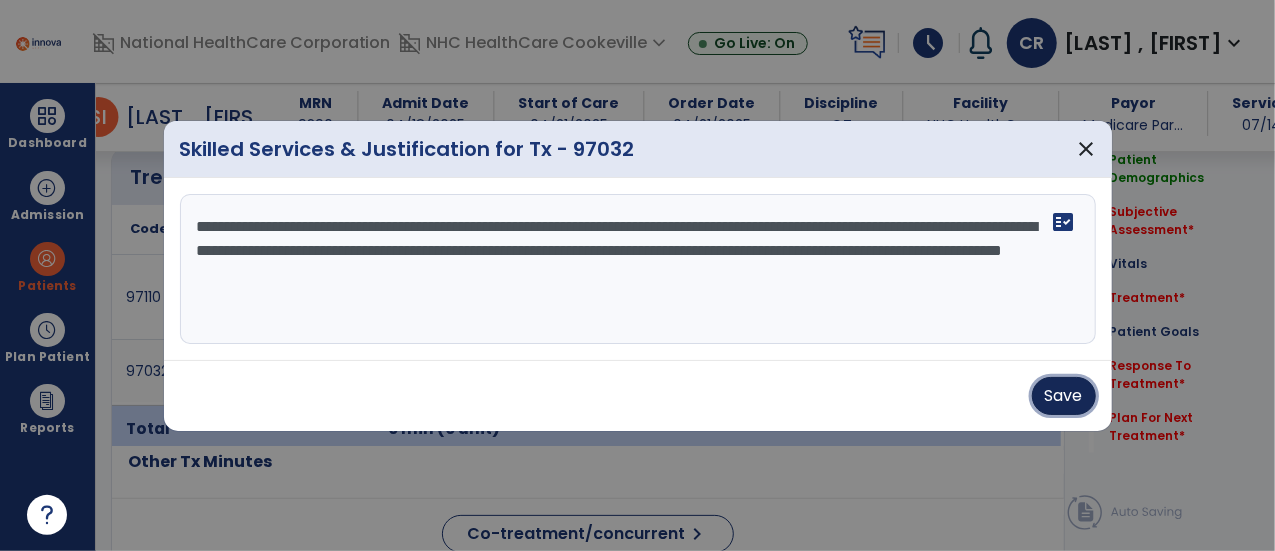 click on "Save" at bounding box center (1064, 396) 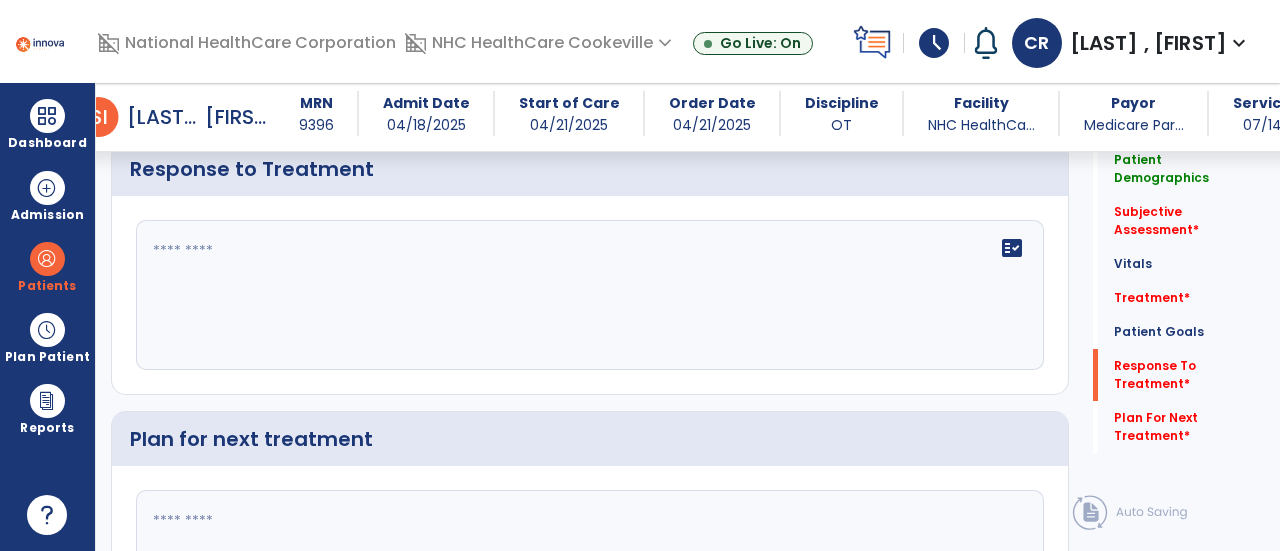 scroll, scrollTop: 2662, scrollLeft: 0, axis: vertical 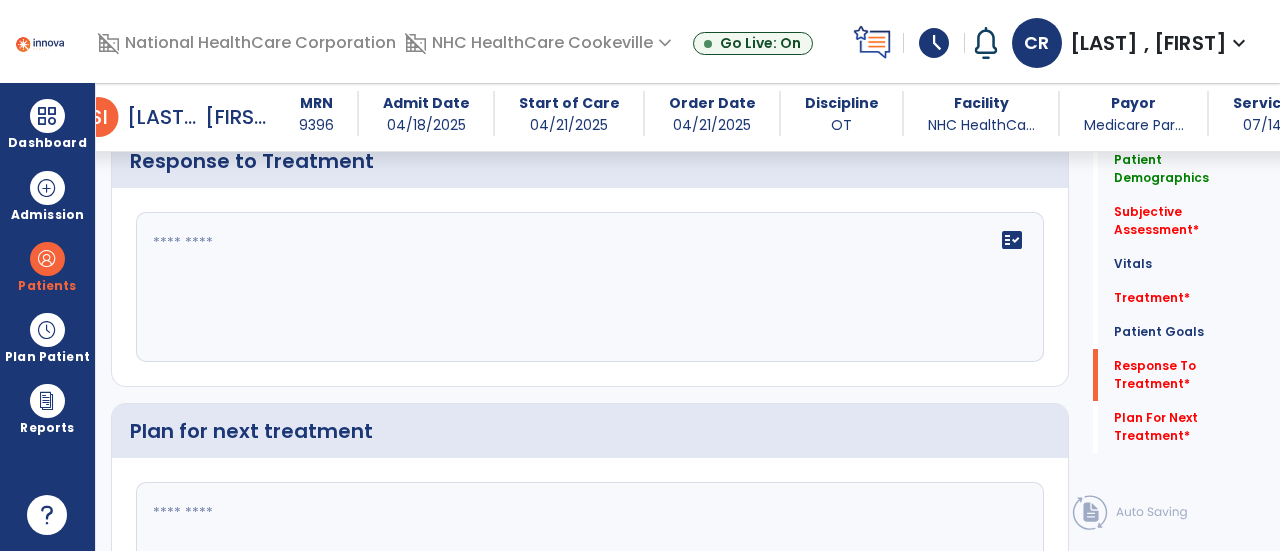 click on "fact_check" 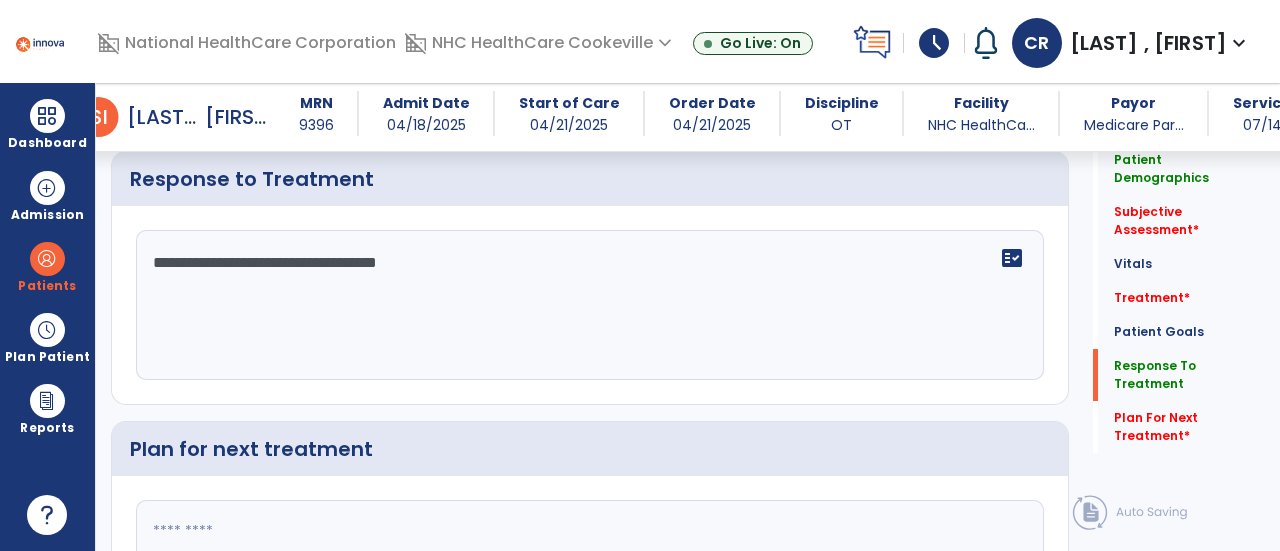 scroll, scrollTop: 2662, scrollLeft: 0, axis: vertical 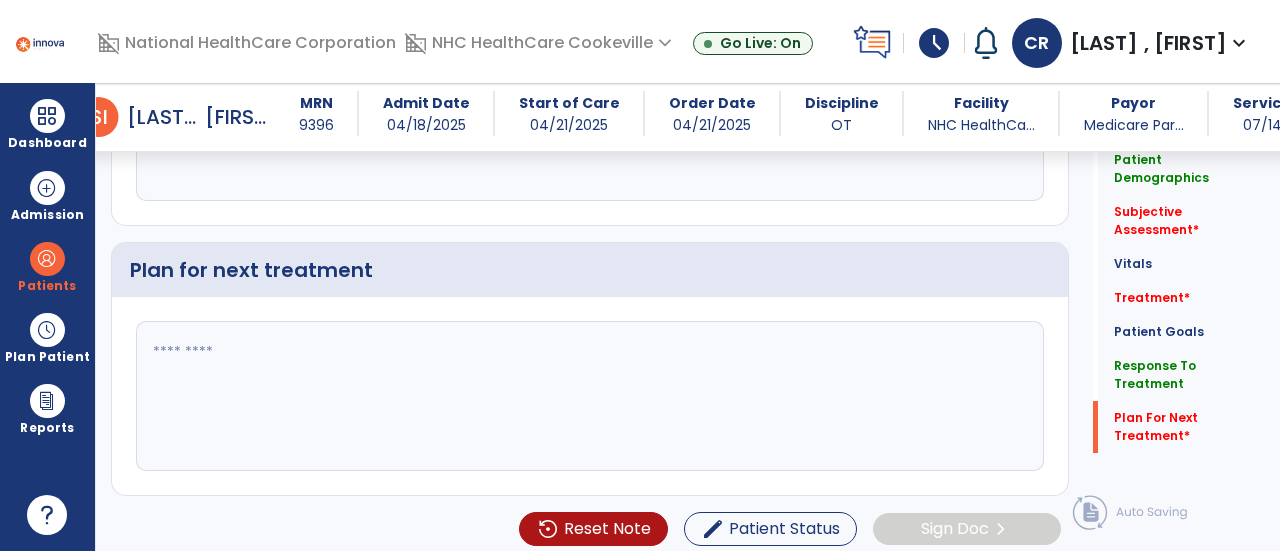 type on "**********" 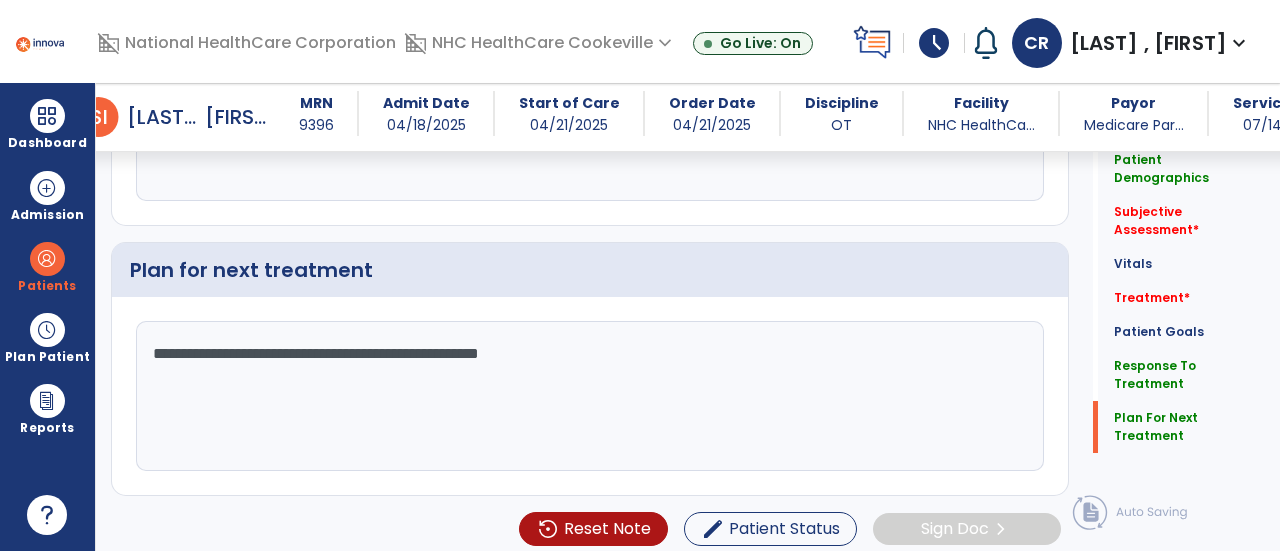 scroll, scrollTop: 2823, scrollLeft: 0, axis: vertical 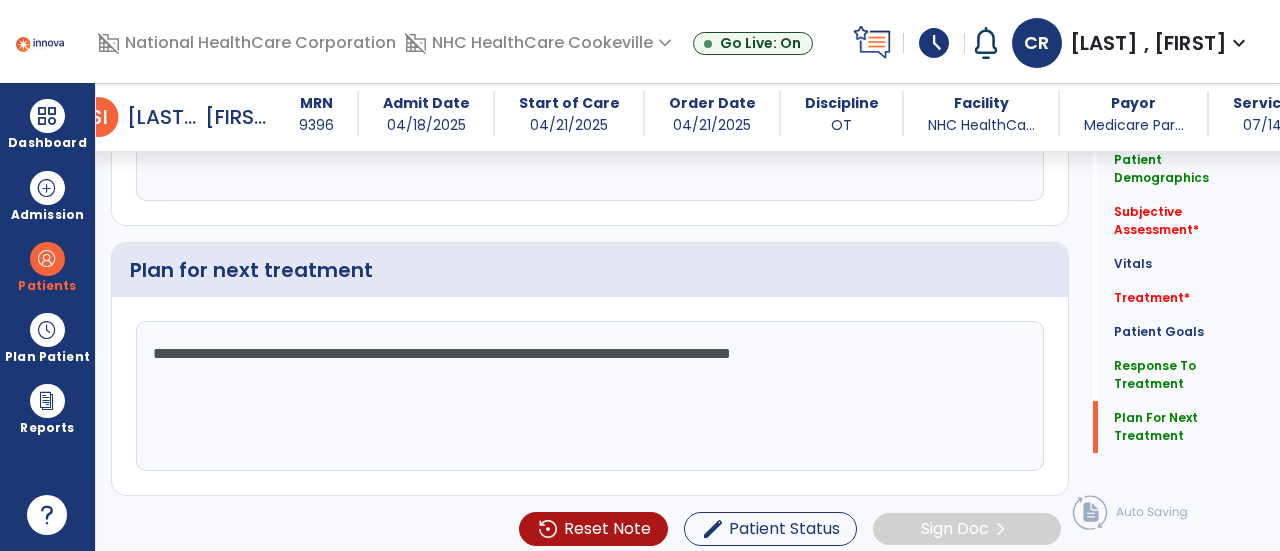 type on "**********" 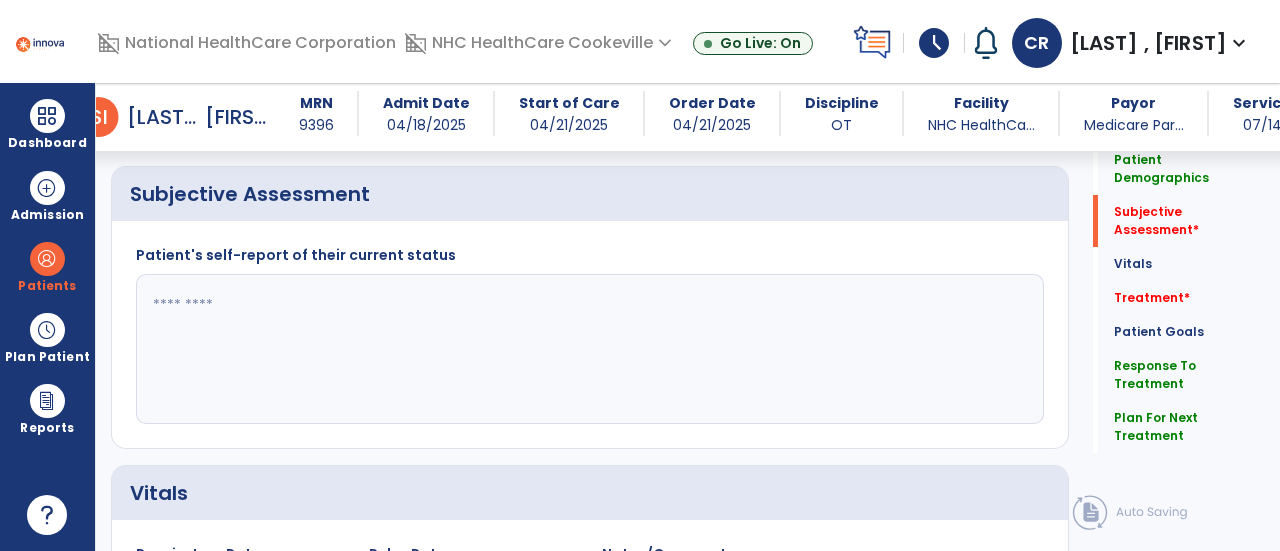 scroll, scrollTop: 475, scrollLeft: 0, axis: vertical 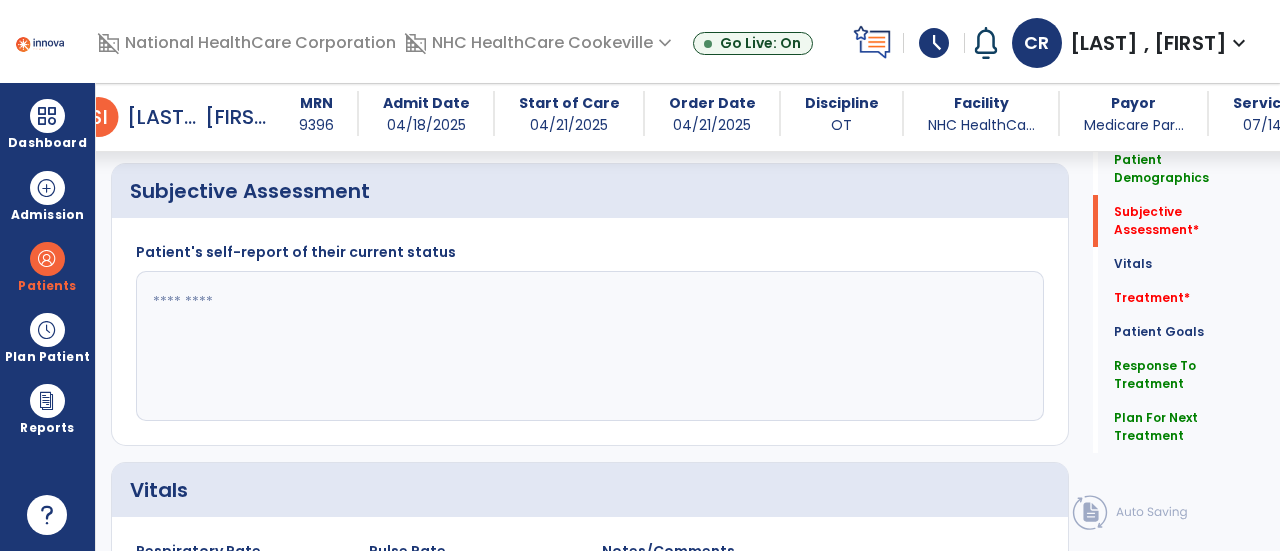 click 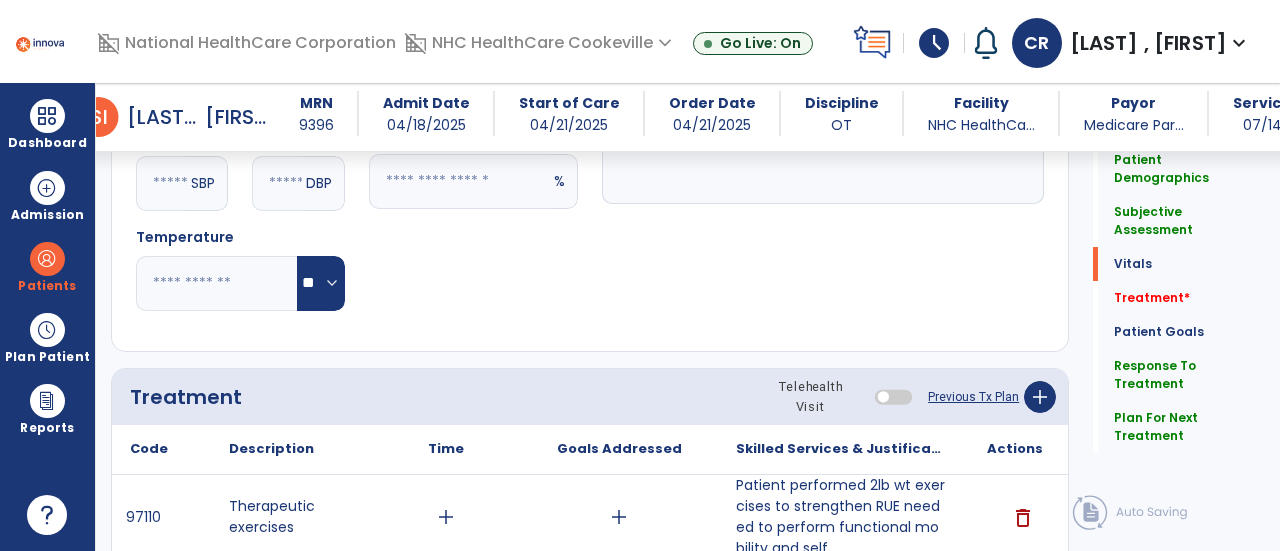 type on "**********" 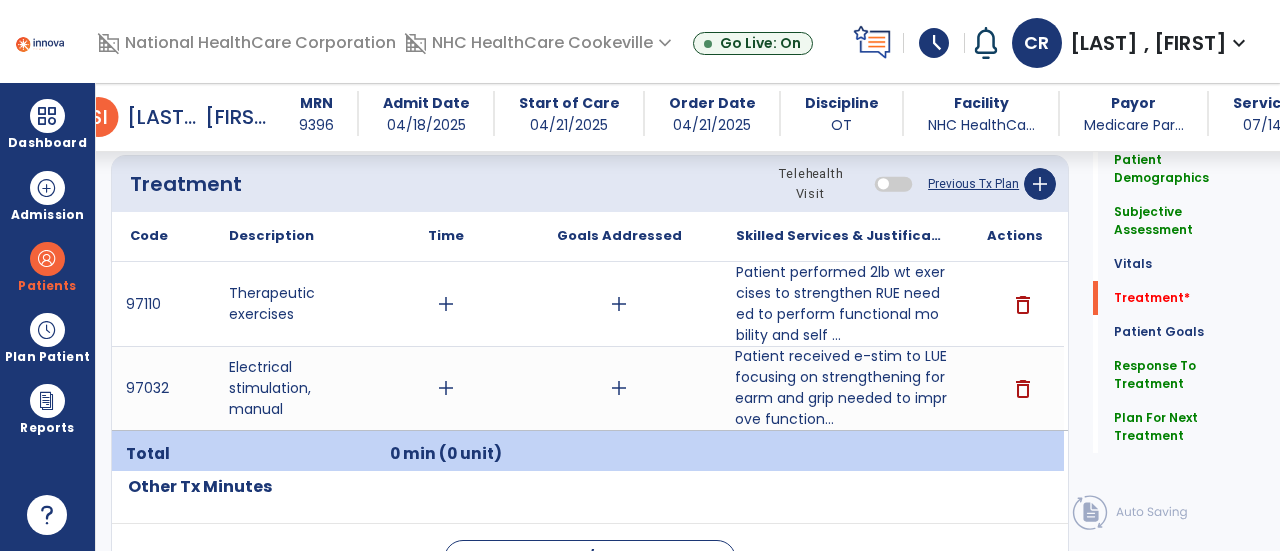 scroll, scrollTop: 1234, scrollLeft: 0, axis: vertical 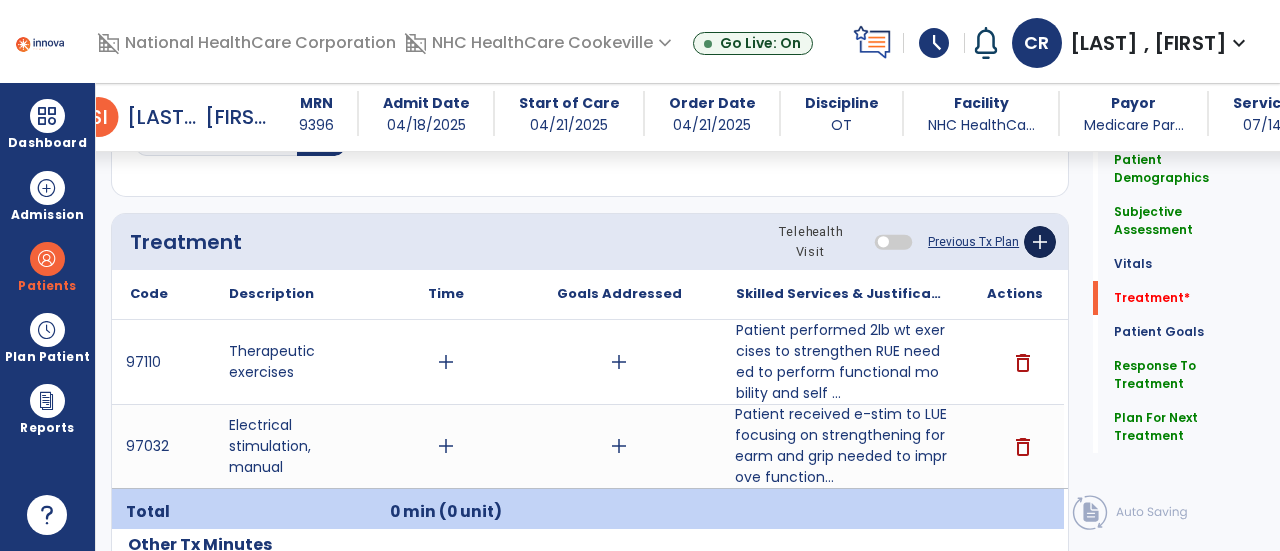 click on "add" 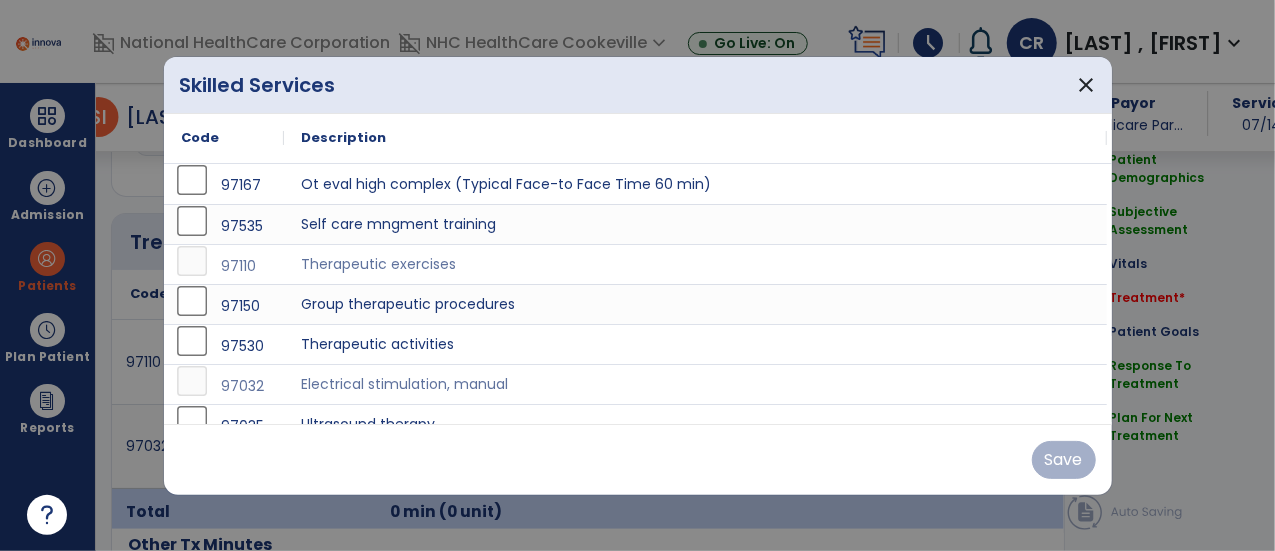 scroll, scrollTop: 1146, scrollLeft: 0, axis: vertical 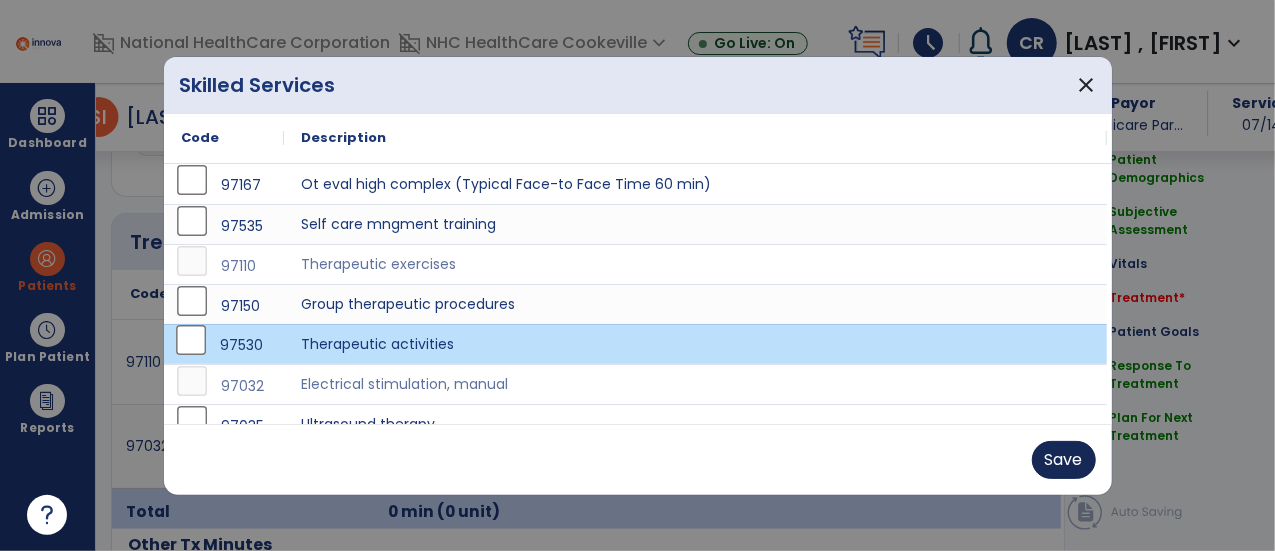 click on "Save" at bounding box center [1064, 460] 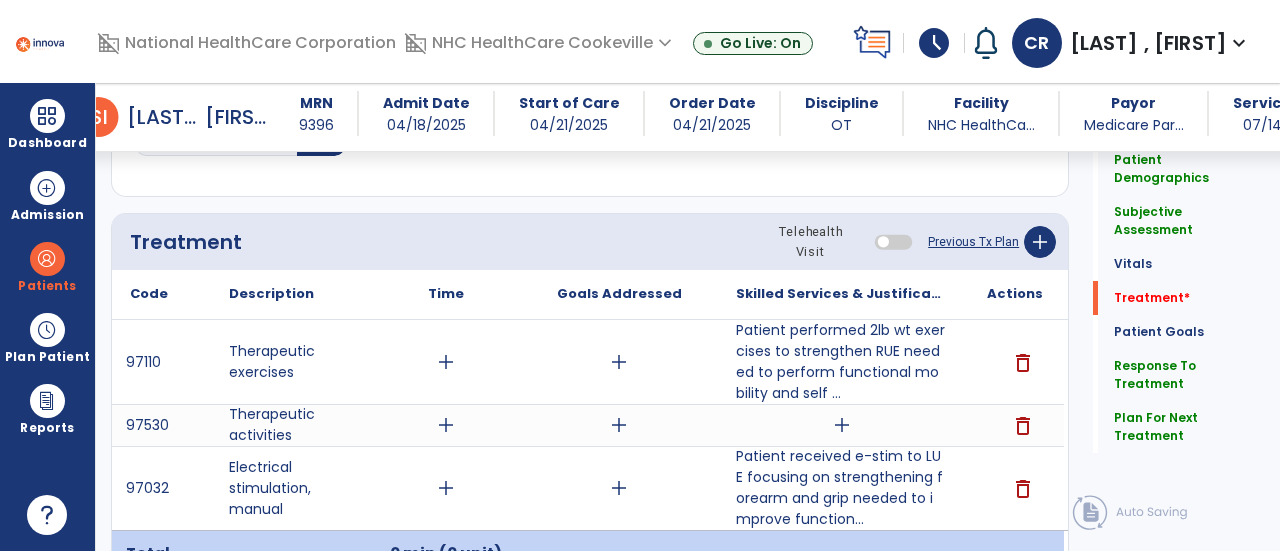 click on "add" at bounding box center [842, 425] 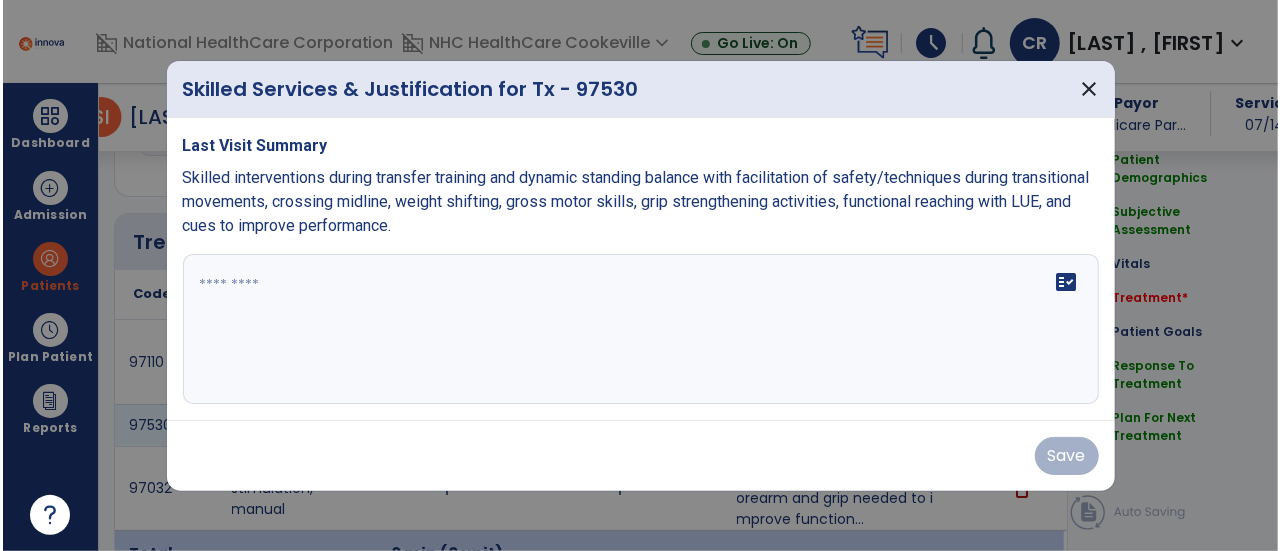 scroll, scrollTop: 1146, scrollLeft: 0, axis: vertical 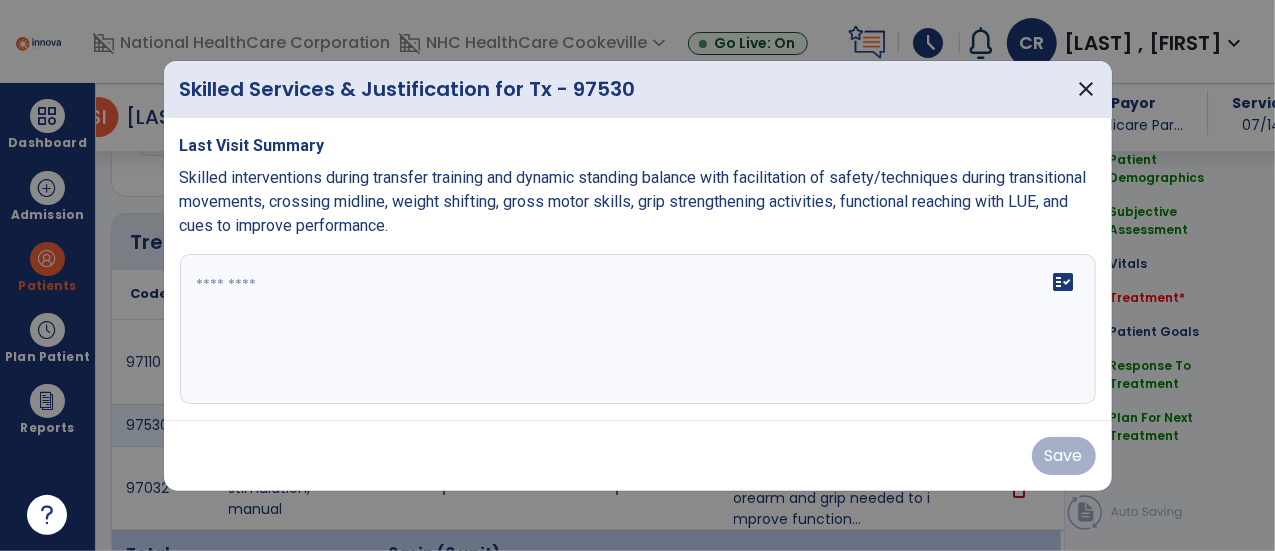 click on "fact_check" at bounding box center [638, 329] 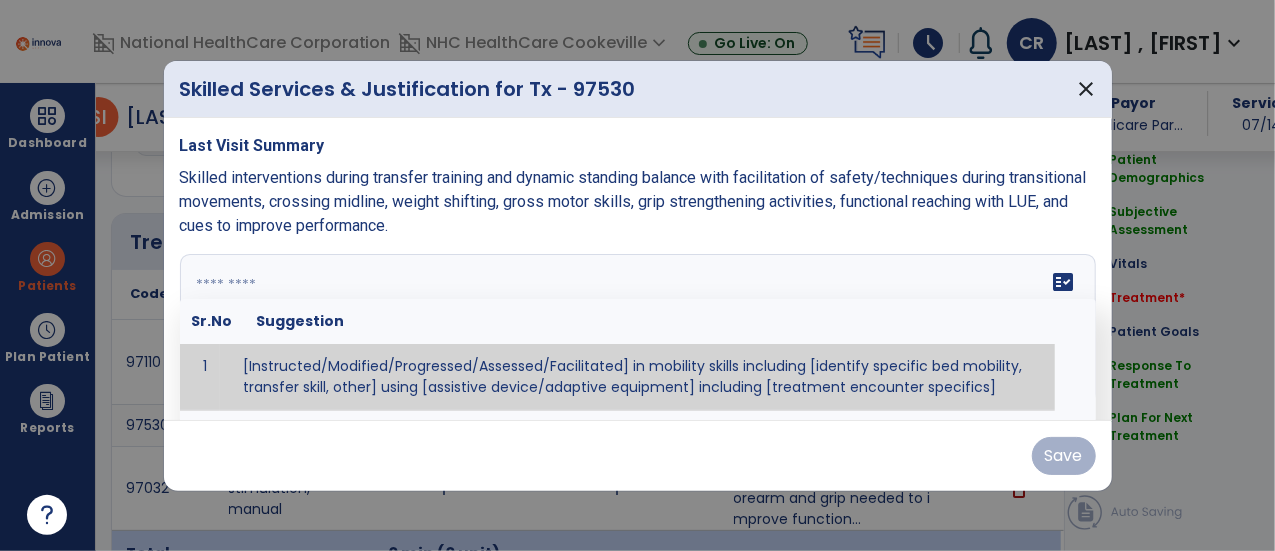 paste on "**********" 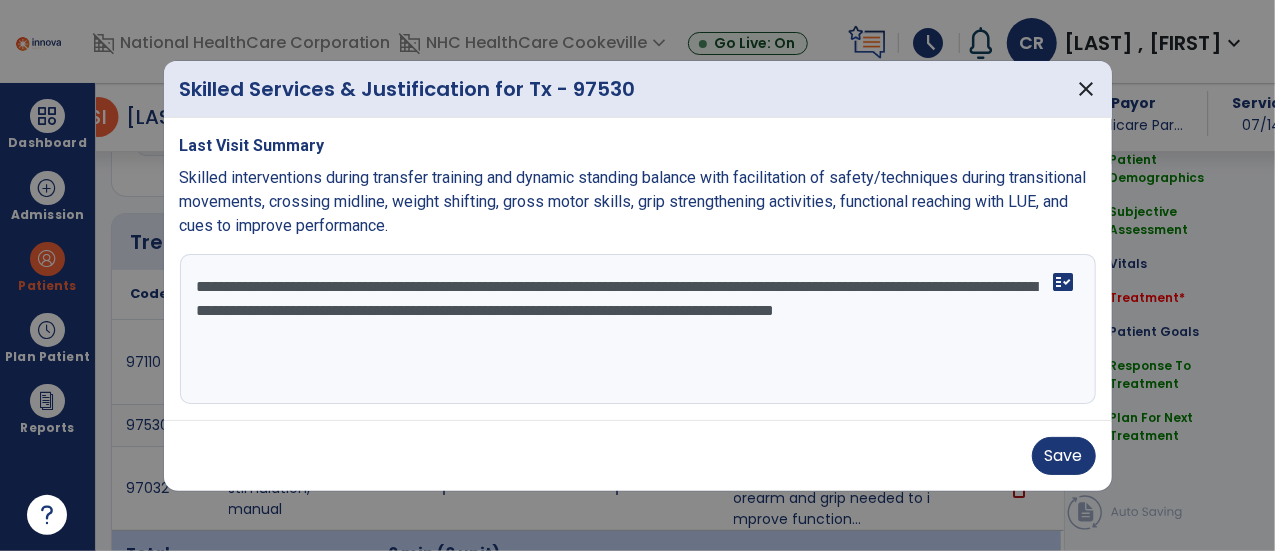 click on "**********" at bounding box center (638, 329) 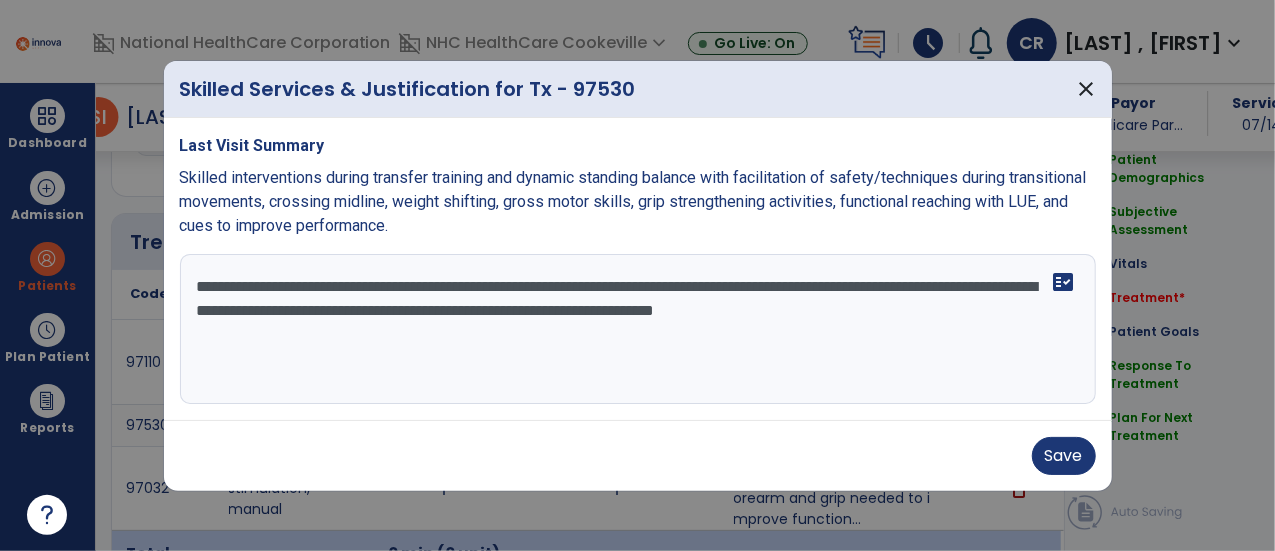 click on "**********" at bounding box center [638, 329] 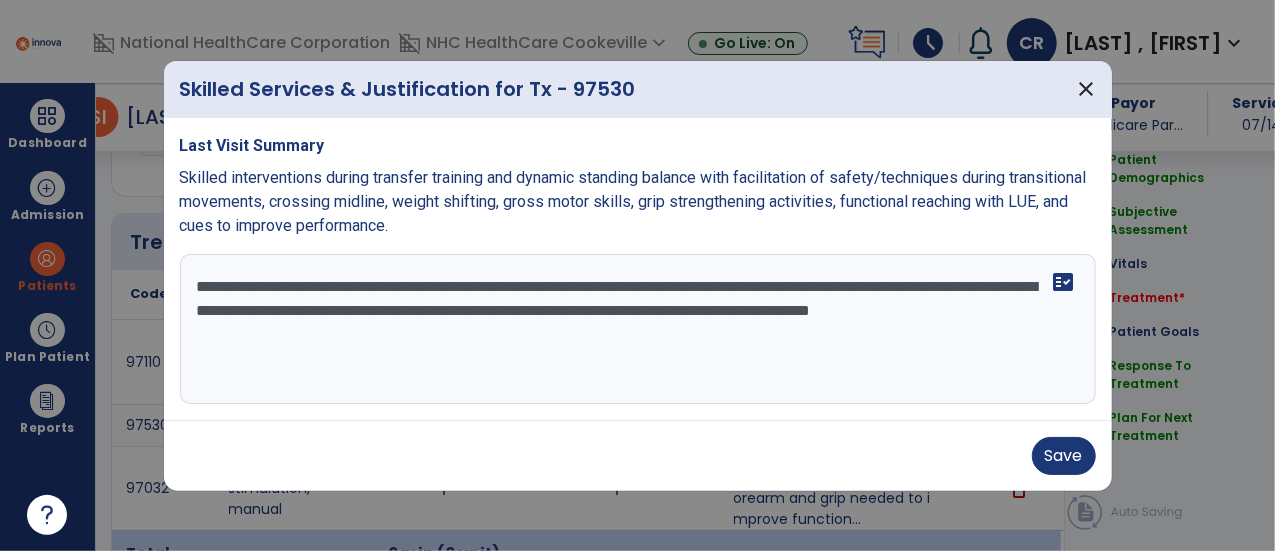 click on "**********" at bounding box center [638, 329] 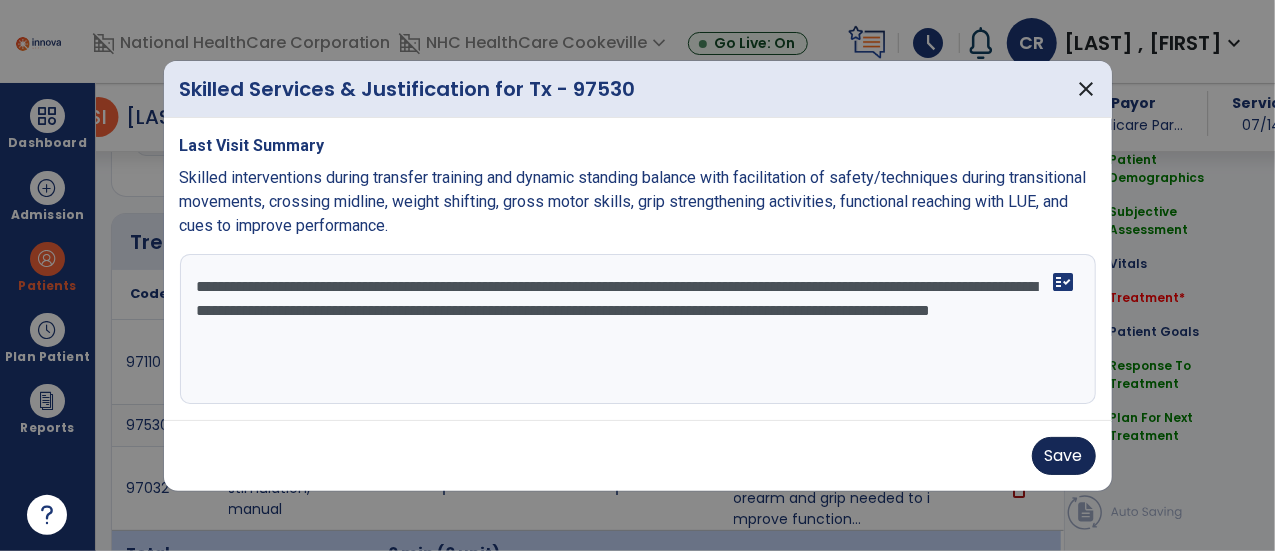 type on "**********" 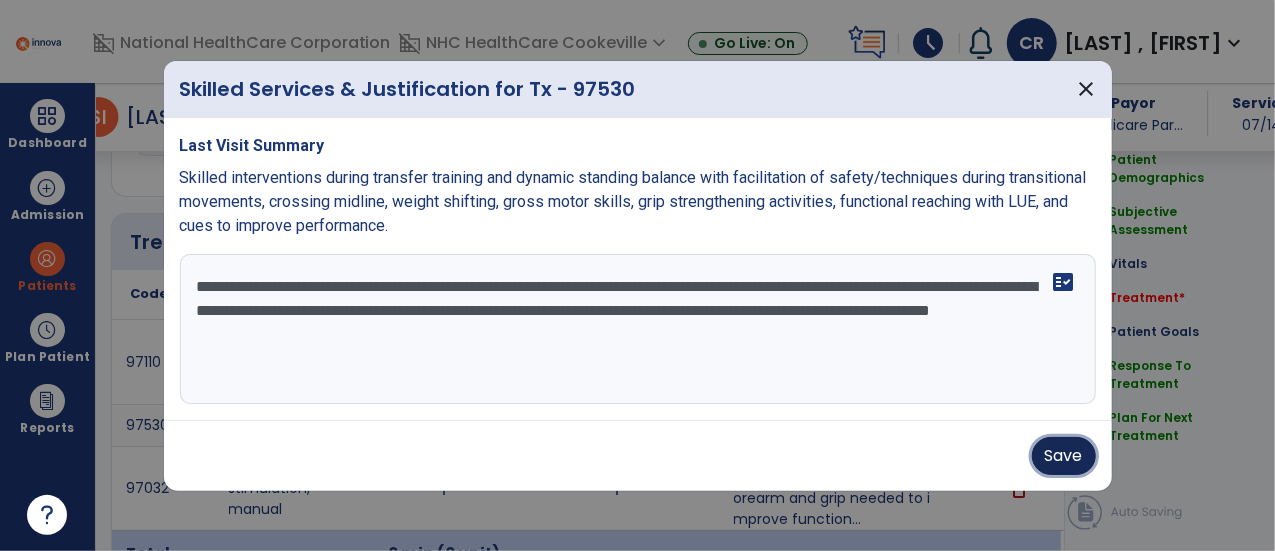 click on "Save" at bounding box center [1064, 456] 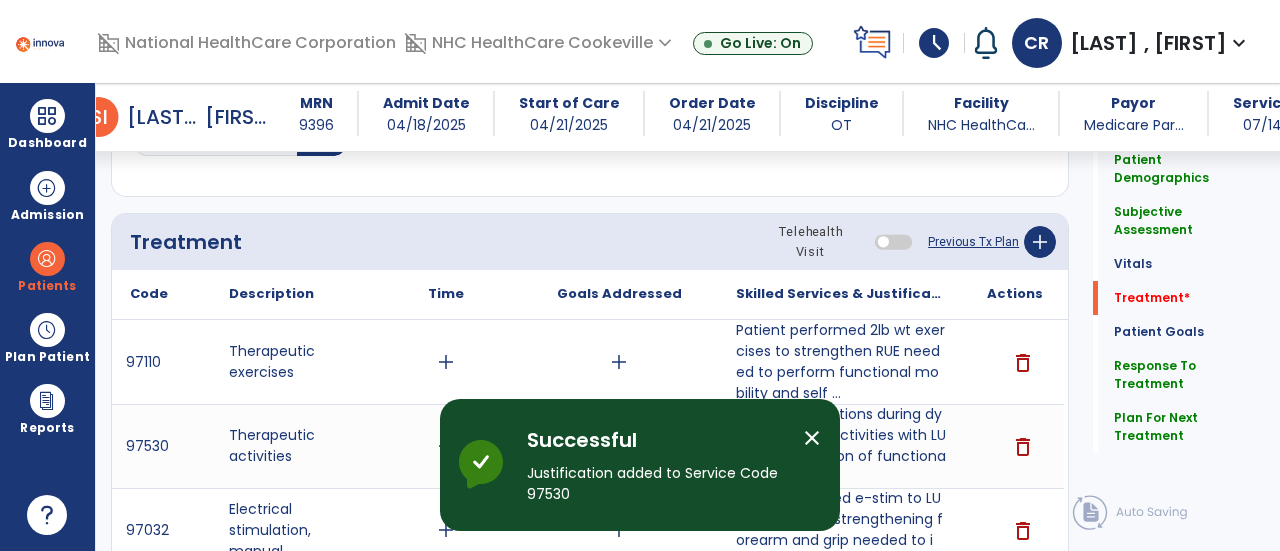 click on "Respiratory Rate  BPM Blood Pressure   SBP   DBP Temperature  ** ** Pulse Rate  BPM O2 Saturation  % Notes/Comments" 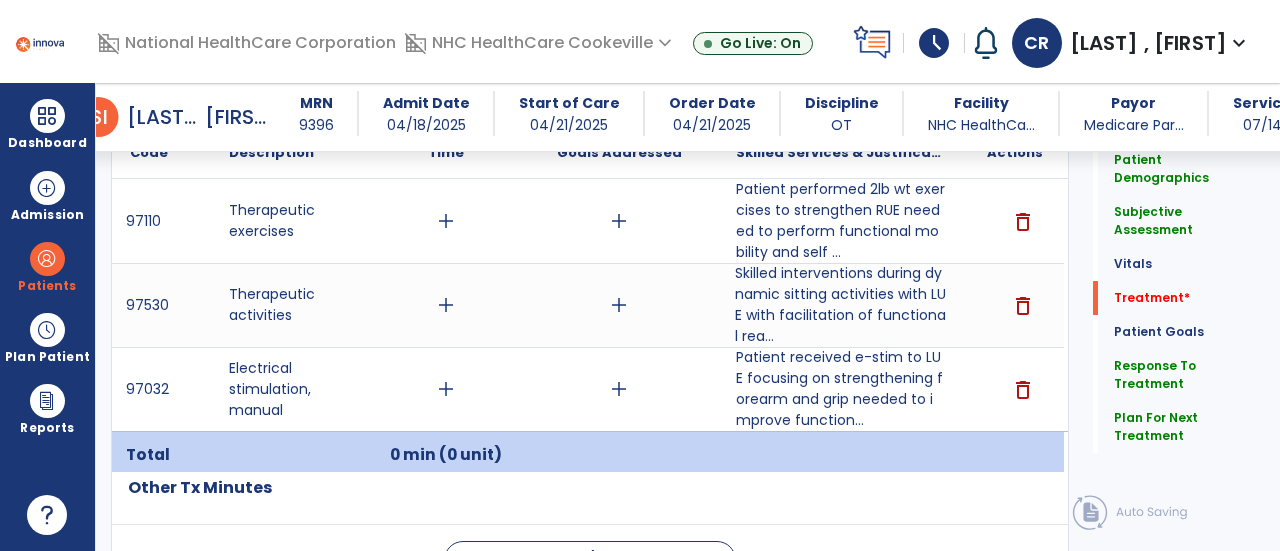 scroll, scrollTop: 1308, scrollLeft: 0, axis: vertical 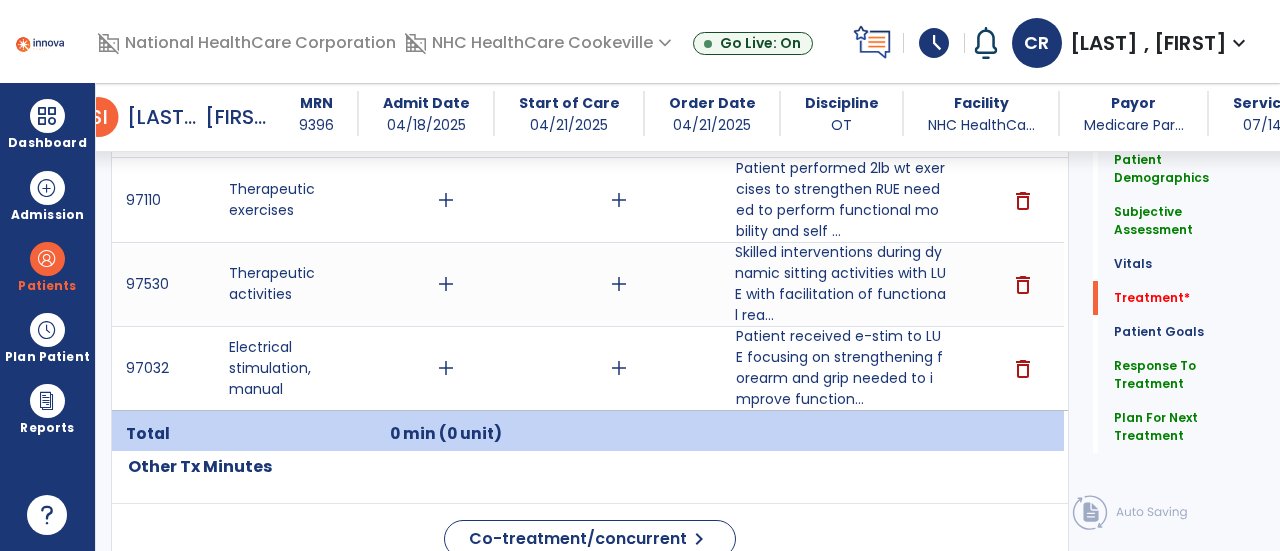 click on "add" at bounding box center [446, 368] 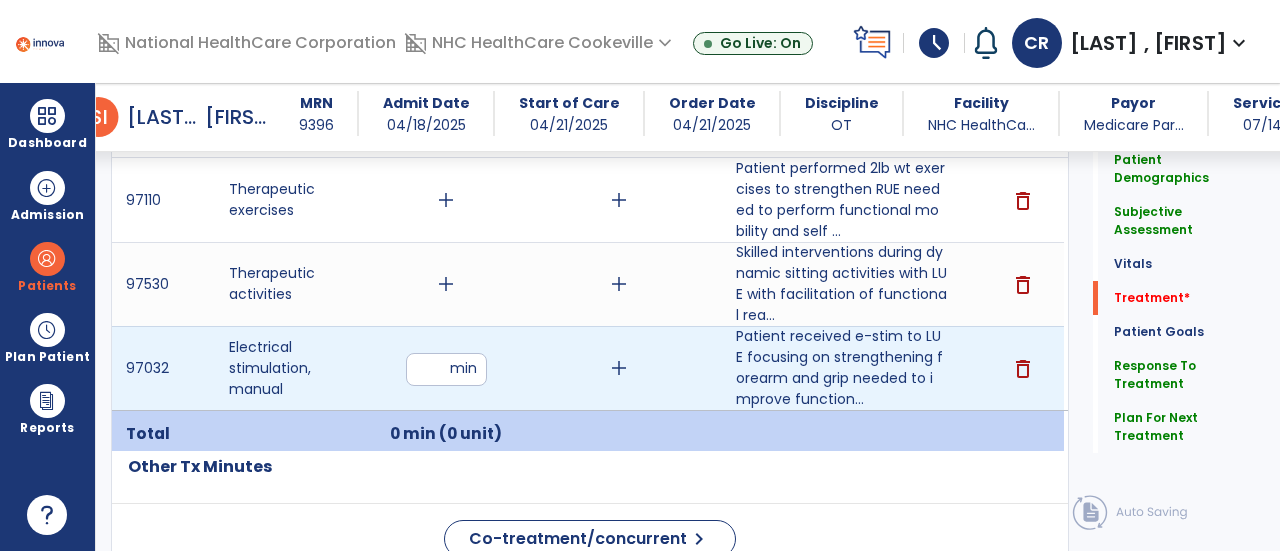 type on "**" 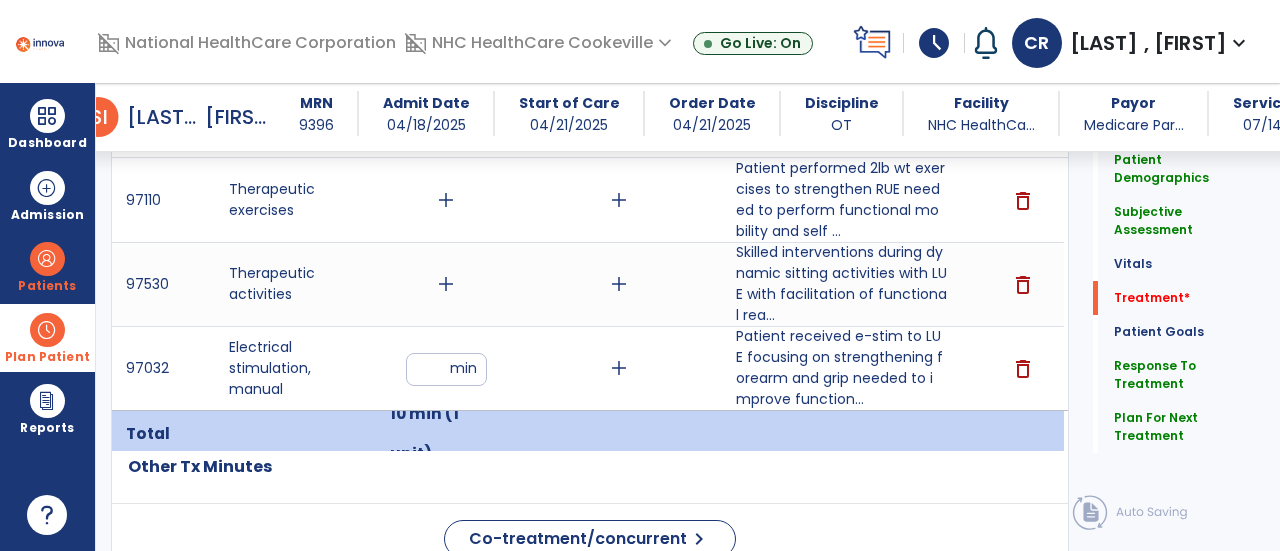 click at bounding box center (47, 330) 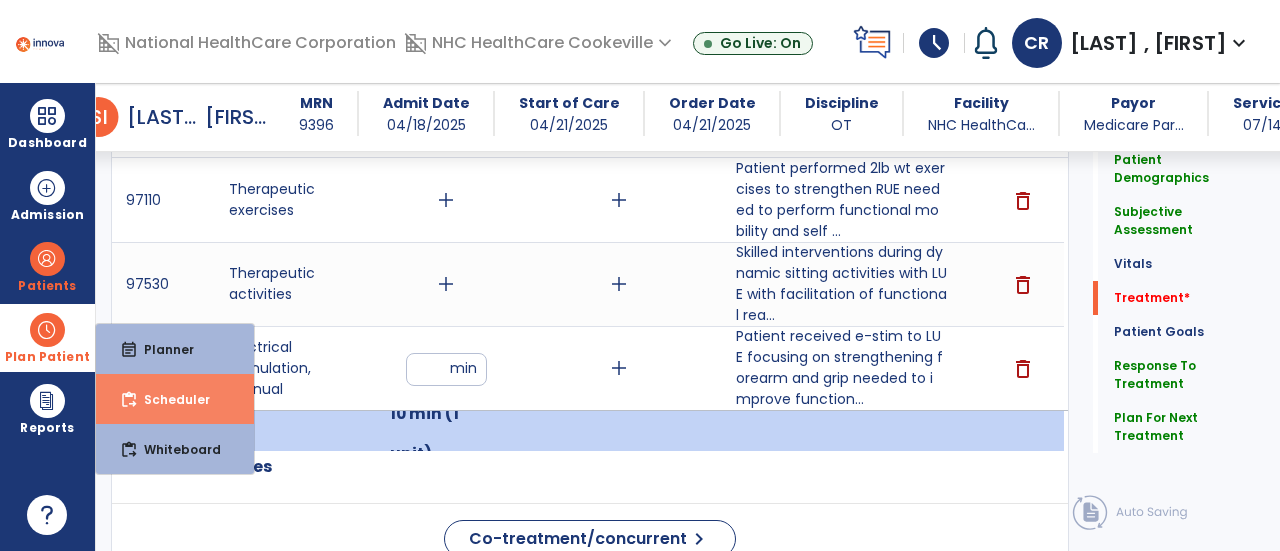 click on "Scheduler" at bounding box center [169, 399] 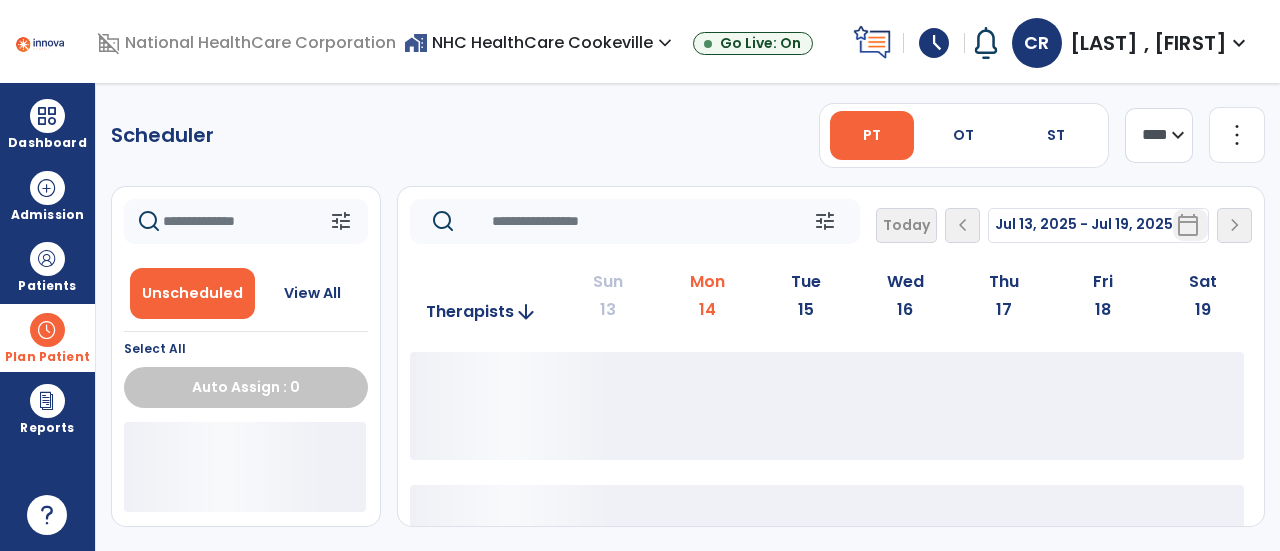 scroll, scrollTop: 0, scrollLeft: 0, axis: both 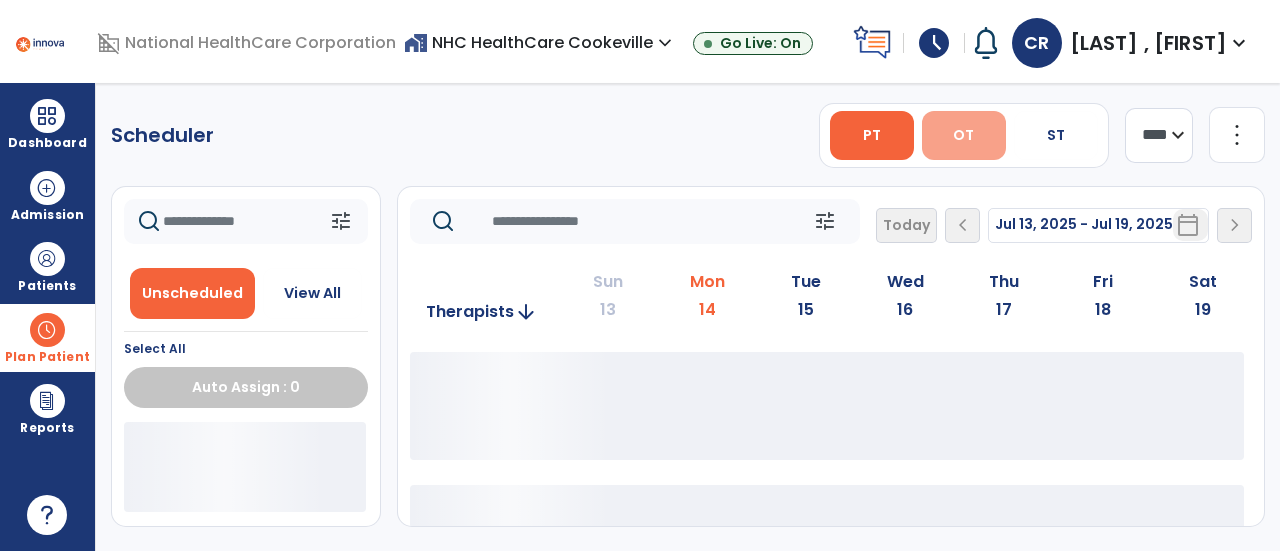 click on "OT" at bounding box center [963, 135] 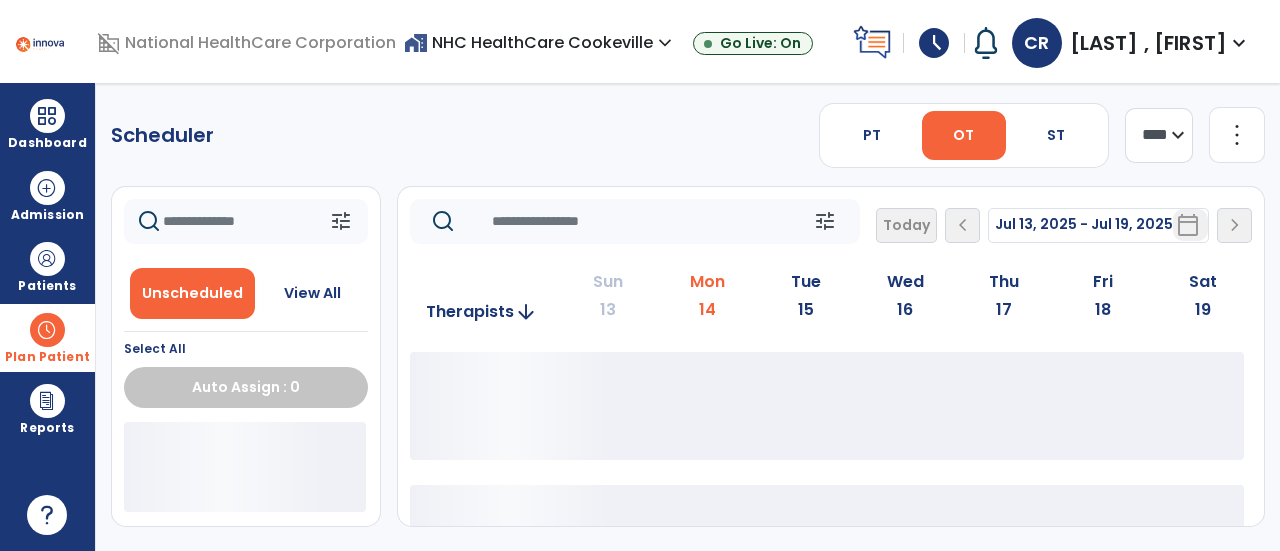 click on "**** ***" 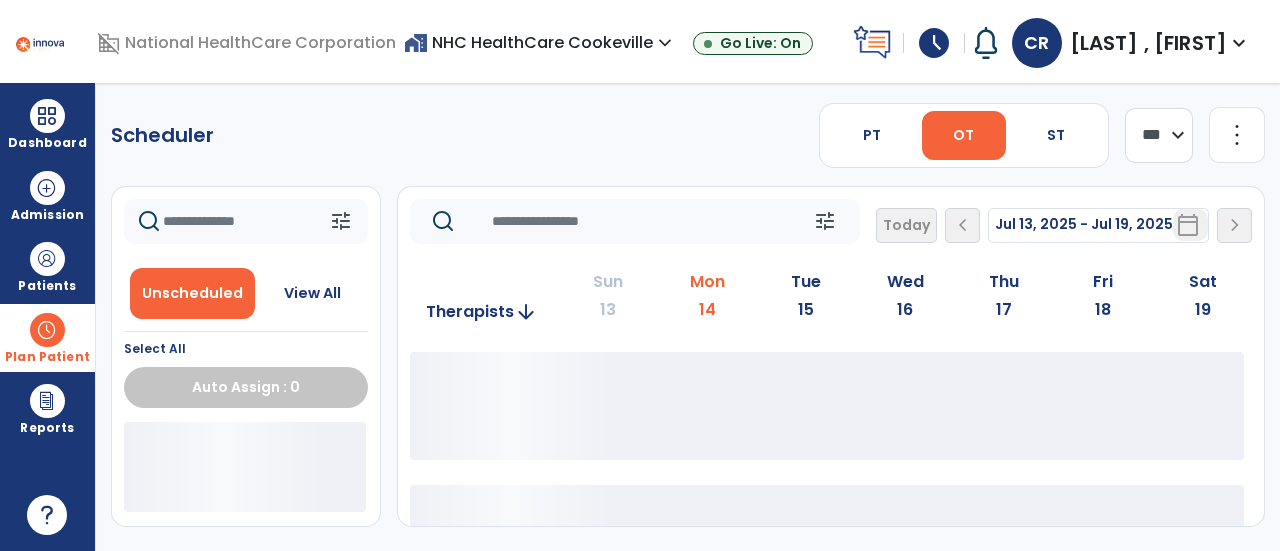 click on "**** ***" 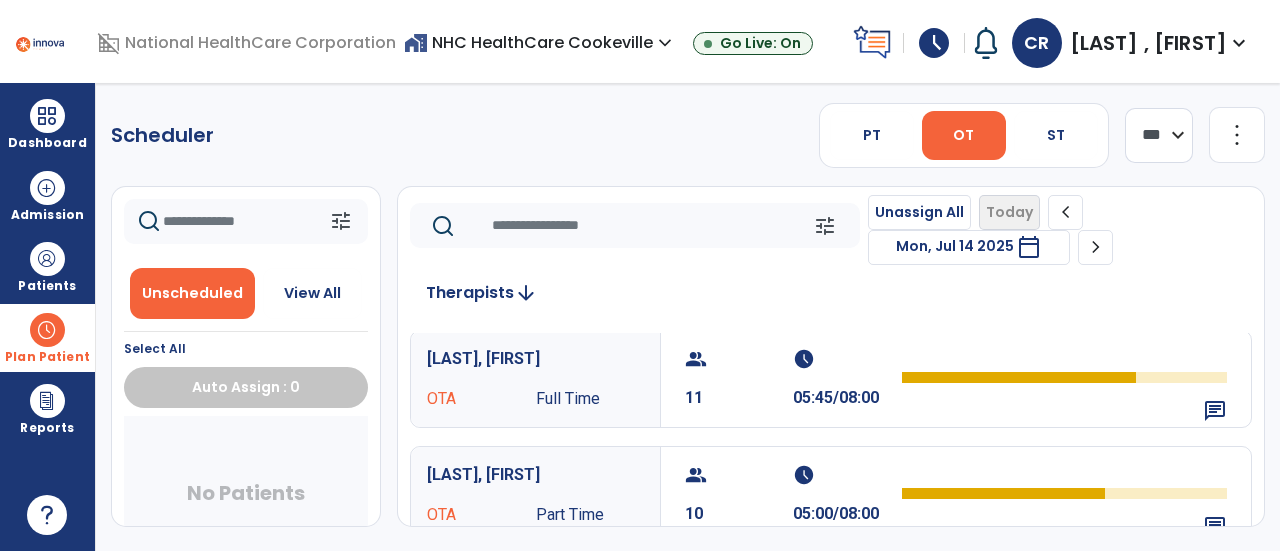 scroll, scrollTop: 0, scrollLeft: 0, axis: both 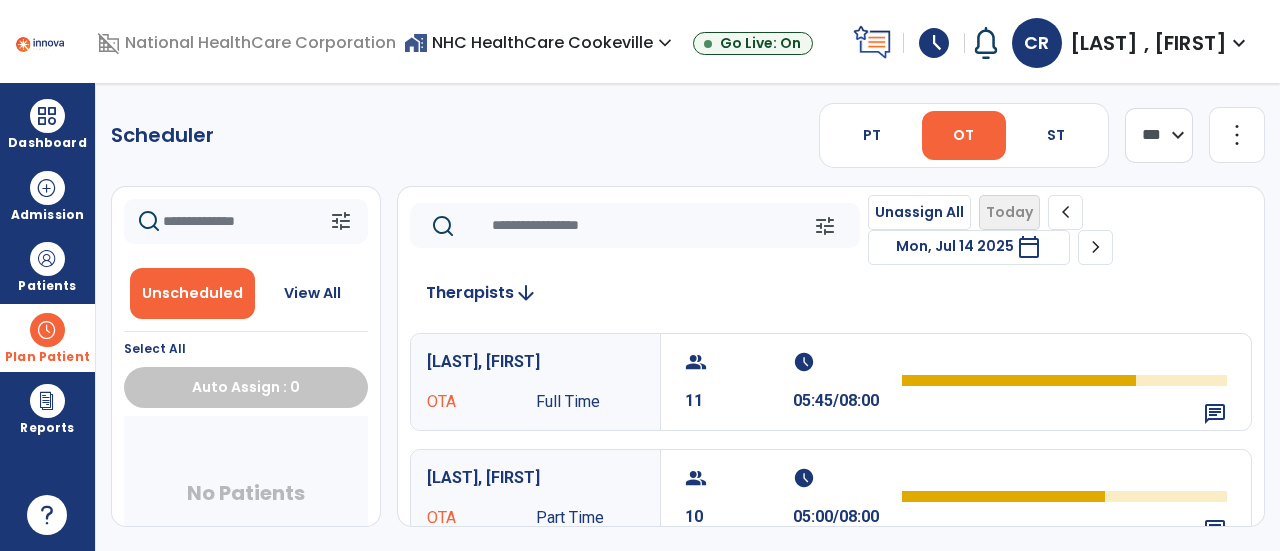 click on "Scheduler   PT   OT   ST  **** *** more_vert  Manage Labor   View All Therapists   Print" 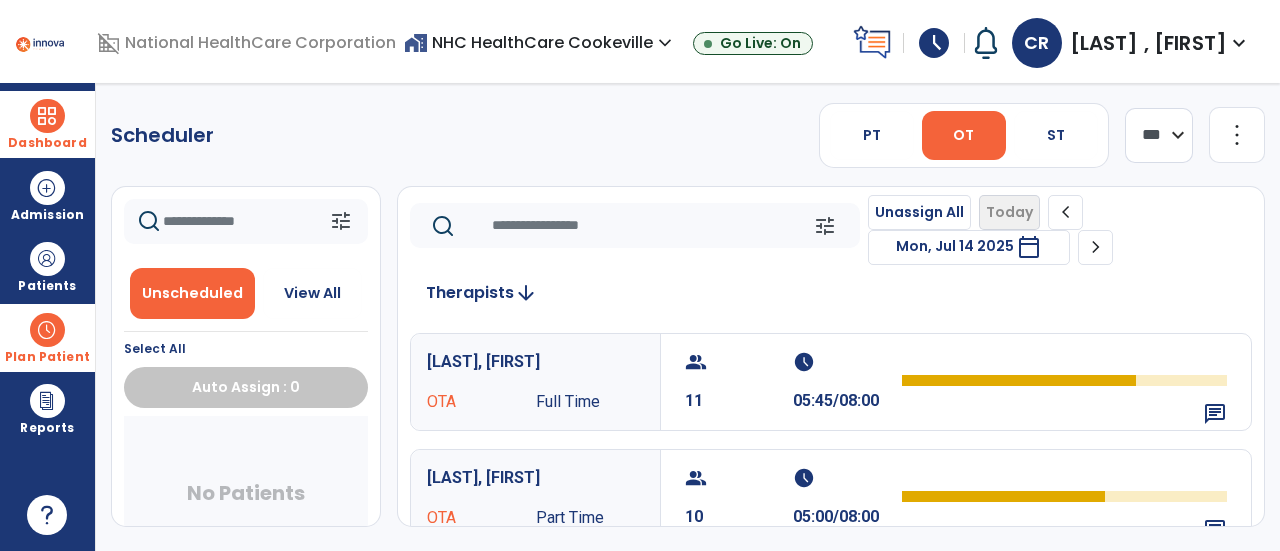click at bounding box center [47, 116] 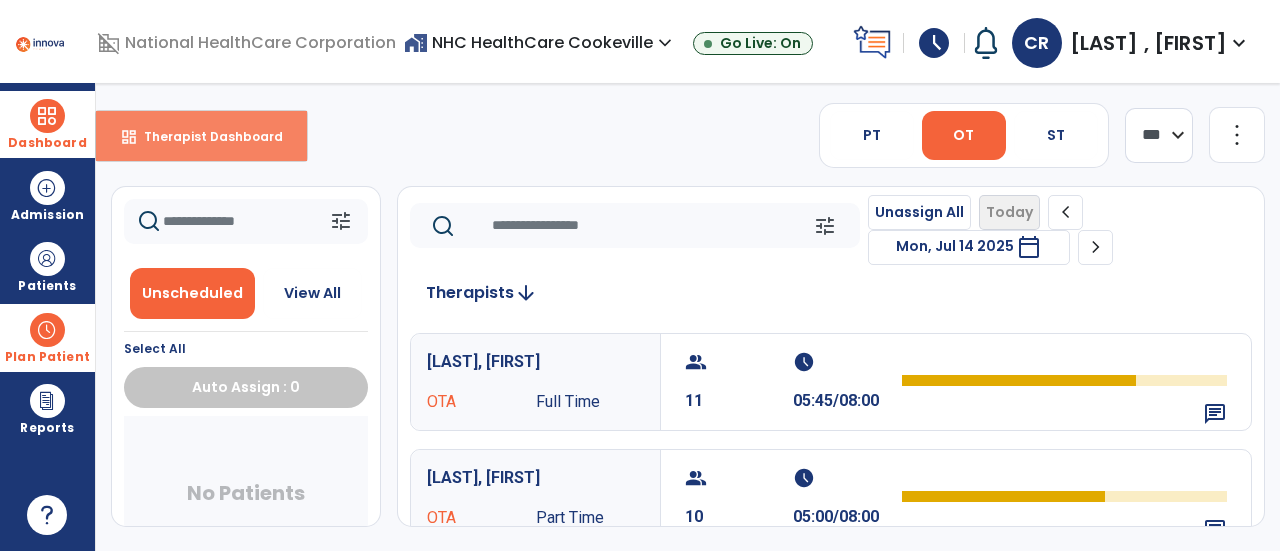 click on "dashboard  Therapist Dashboard" at bounding box center (201, 136) 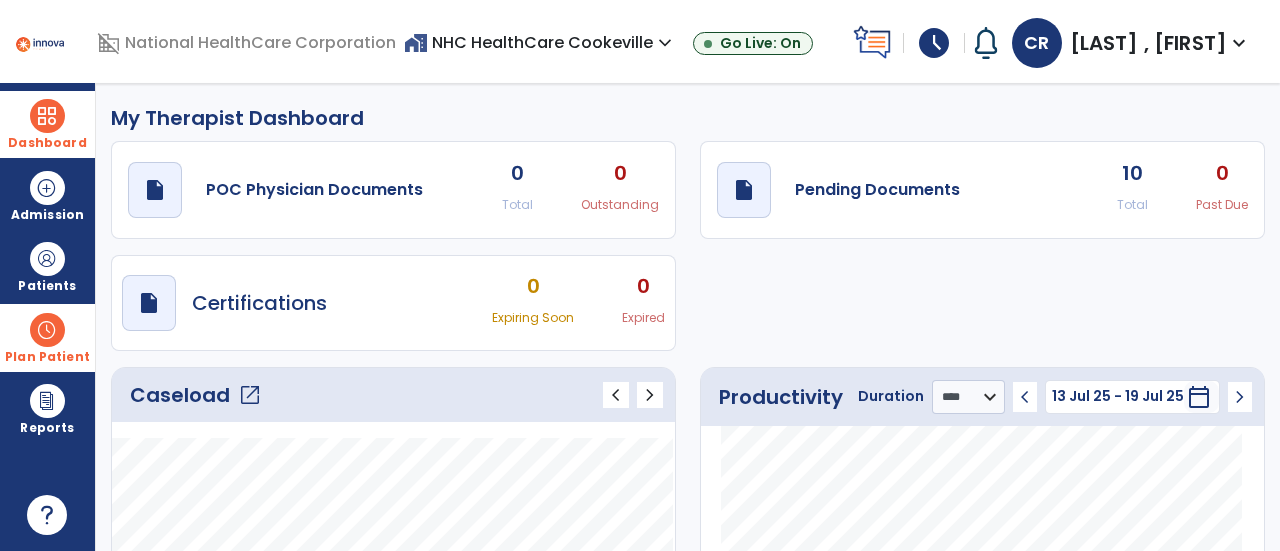 click on "draft   open_in_new  Pending Documents 10 Total 0 Past Due" 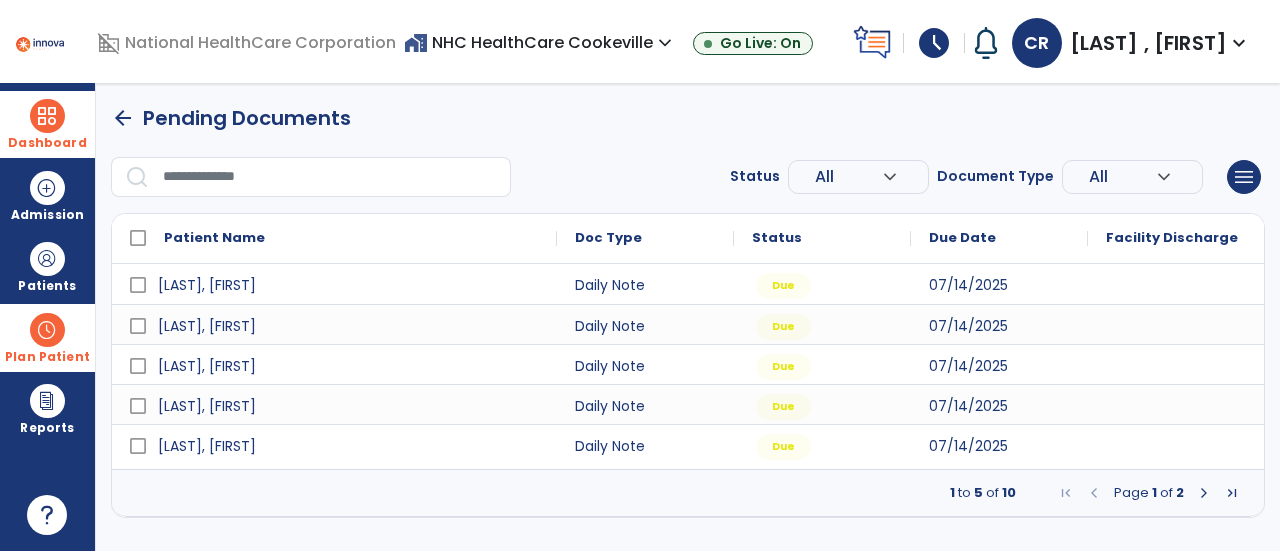 click at bounding box center [47, 330] 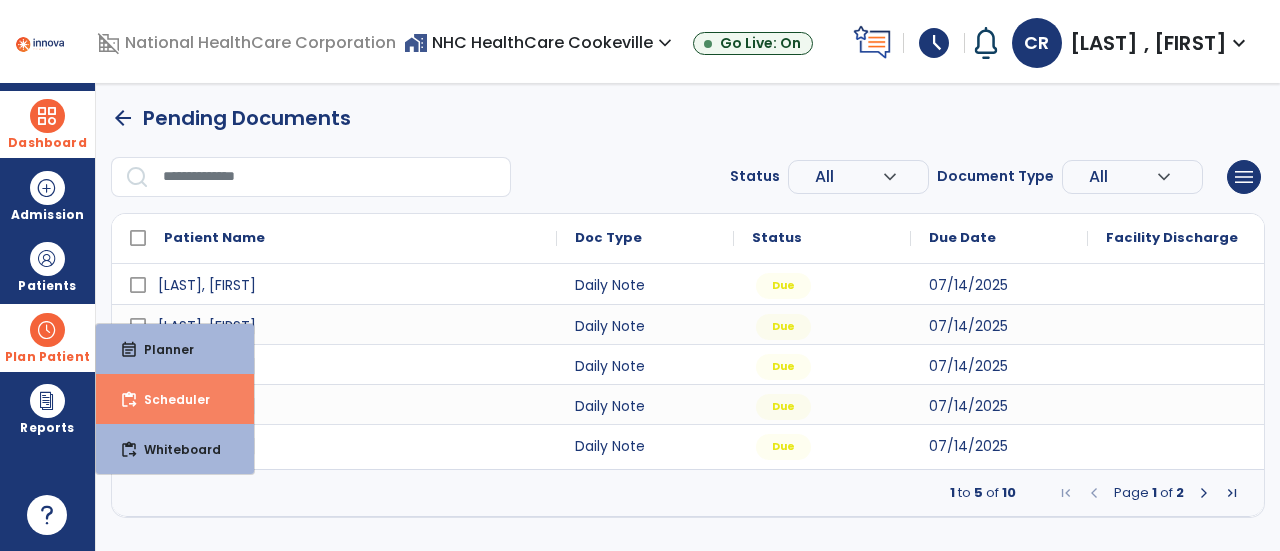 click on "Scheduler" at bounding box center [169, 399] 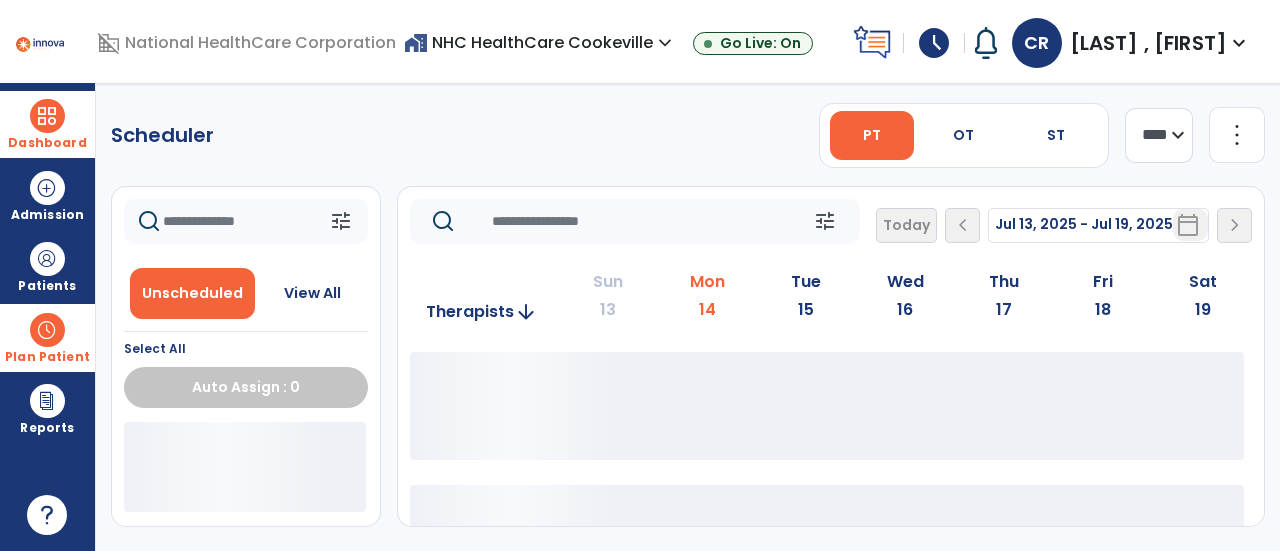 click on "**** ***" 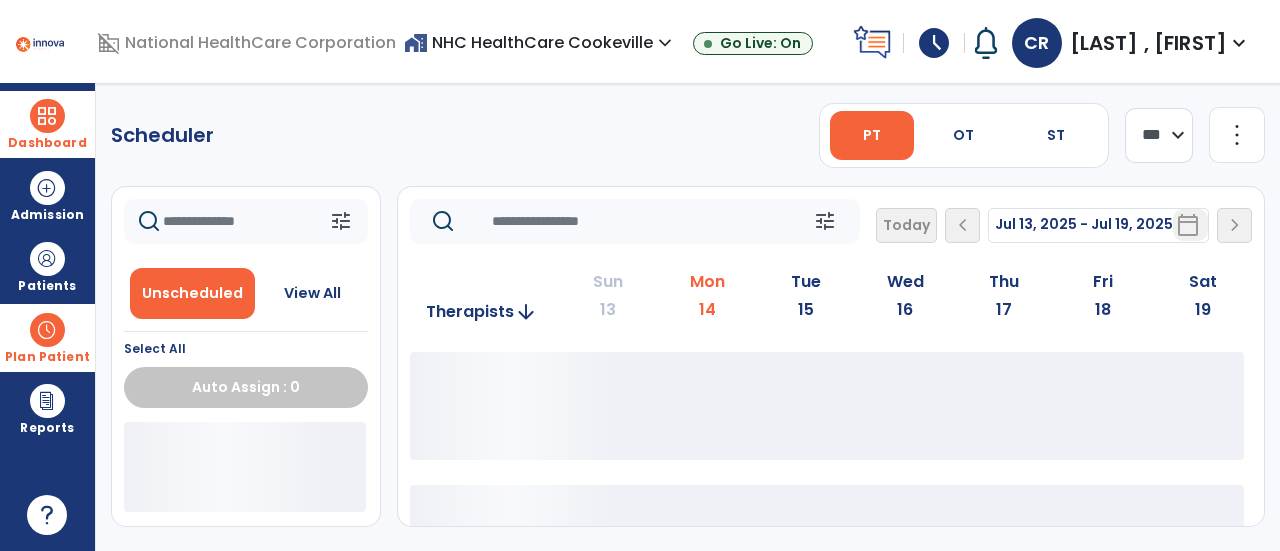 click on "**** ***" 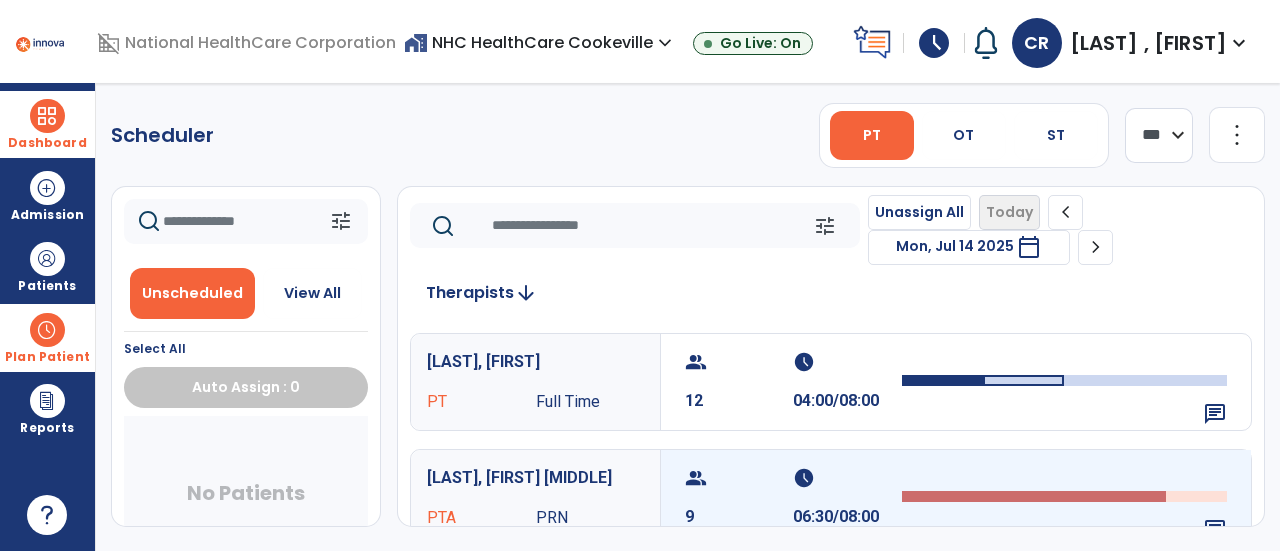 click on "schedule" at bounding box center (844, 478) 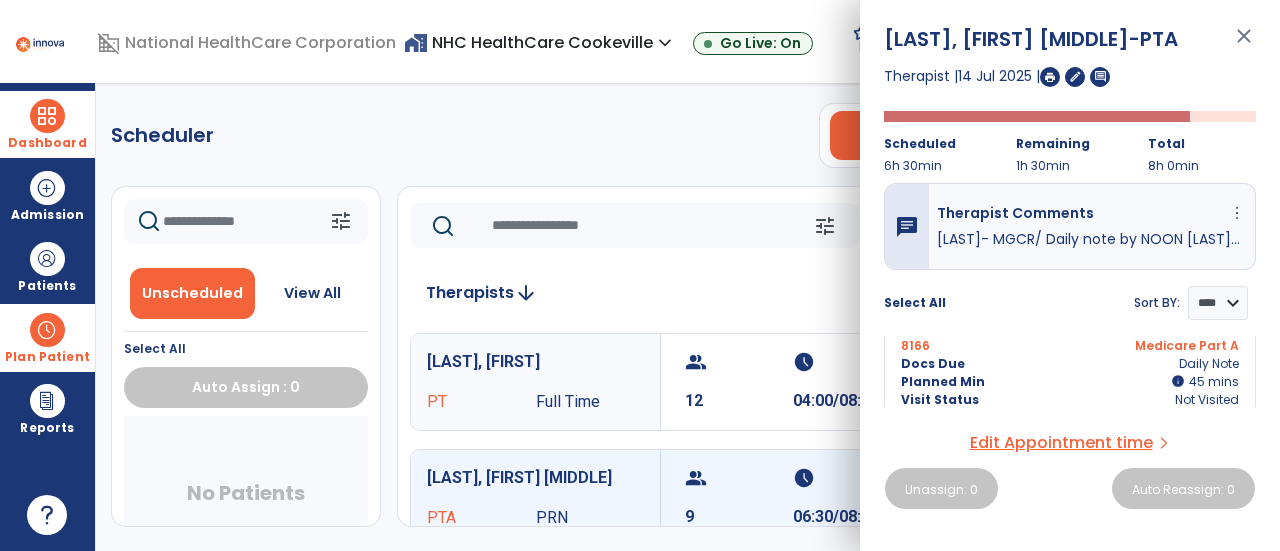 scroll, scrollTop: 662, scrollLeft: 0, axis: vertical 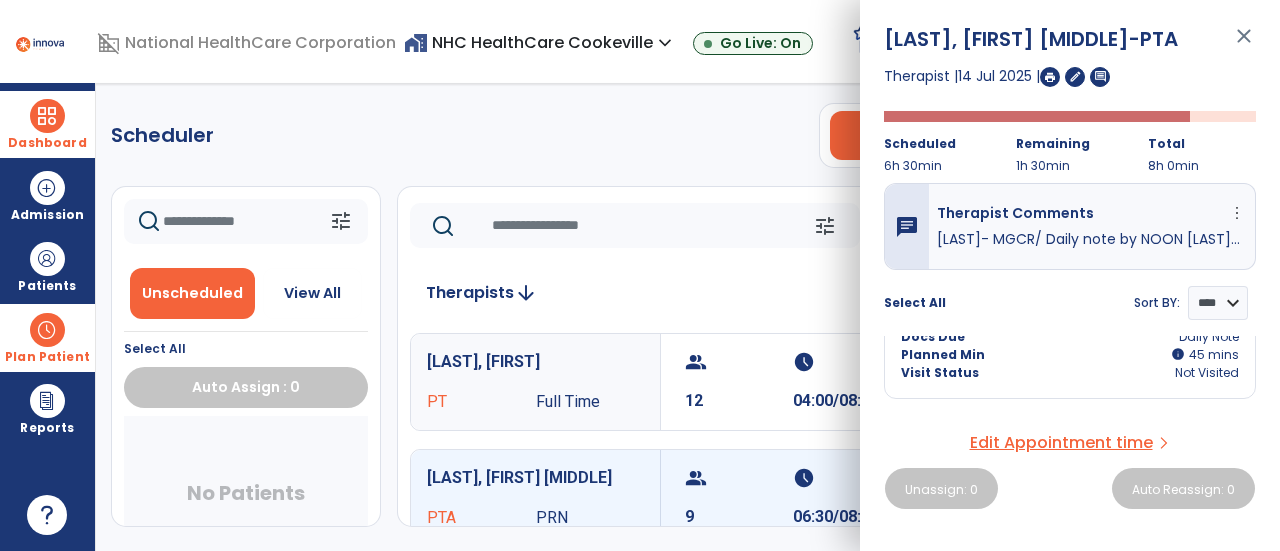 click on "close" at bounding box center [1244, 45] 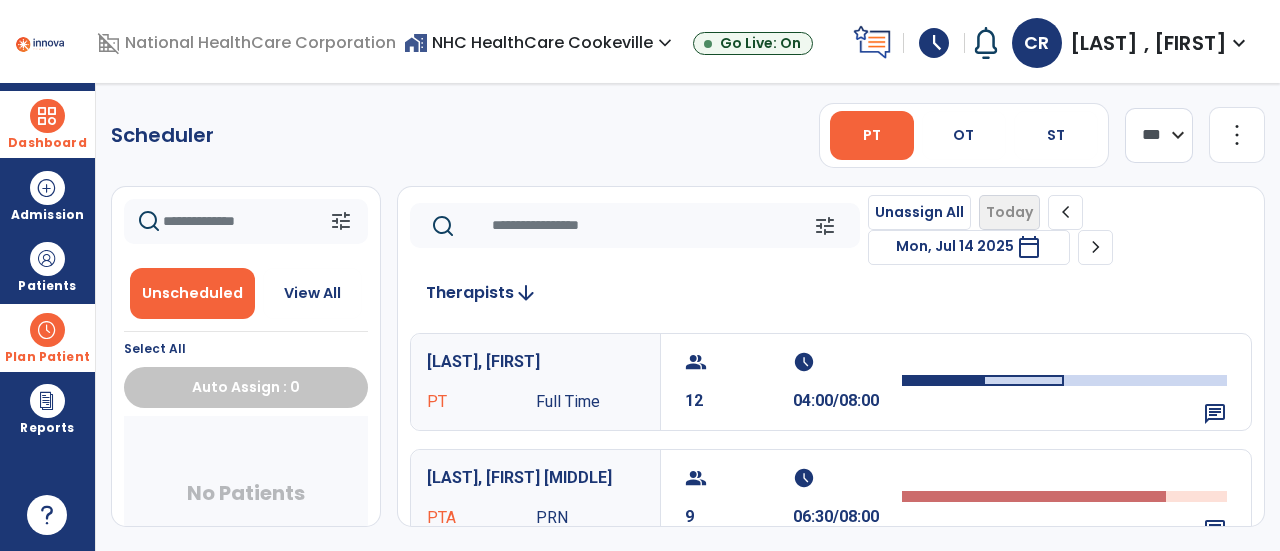 click at bounding box center (47, 116) 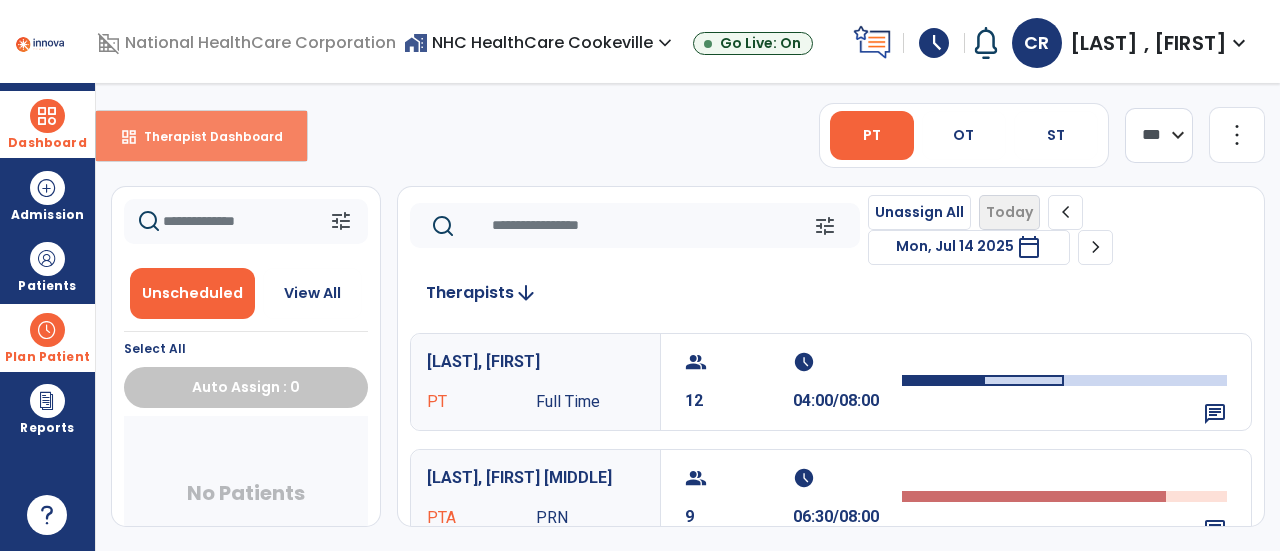 click on "Therapist Dashboard" at bounding box center [205, 136] 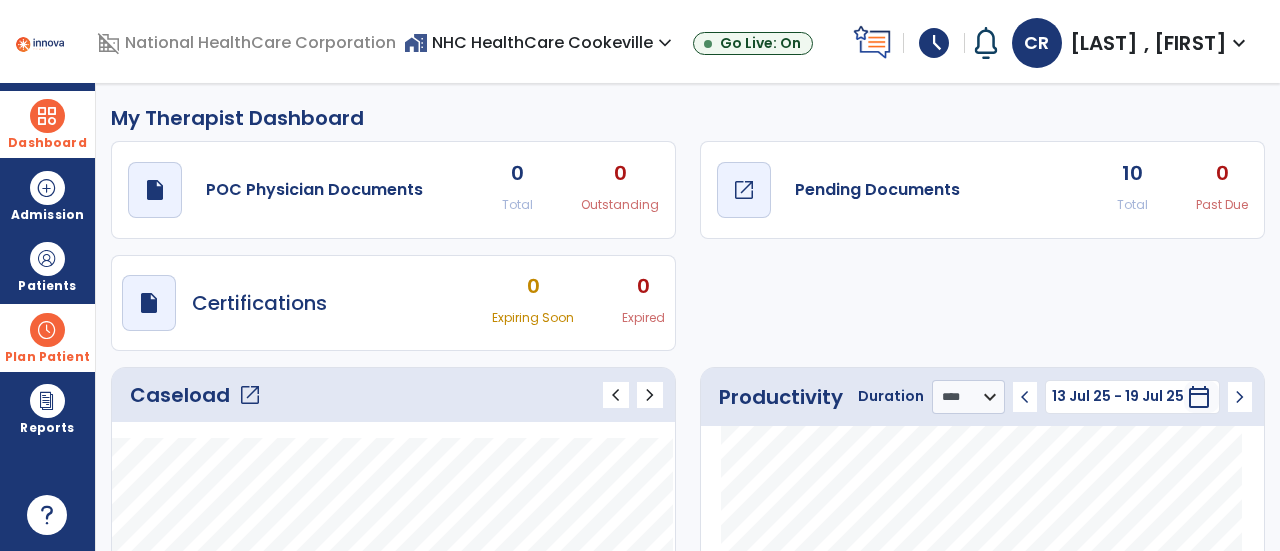 click on "Pending Documents" 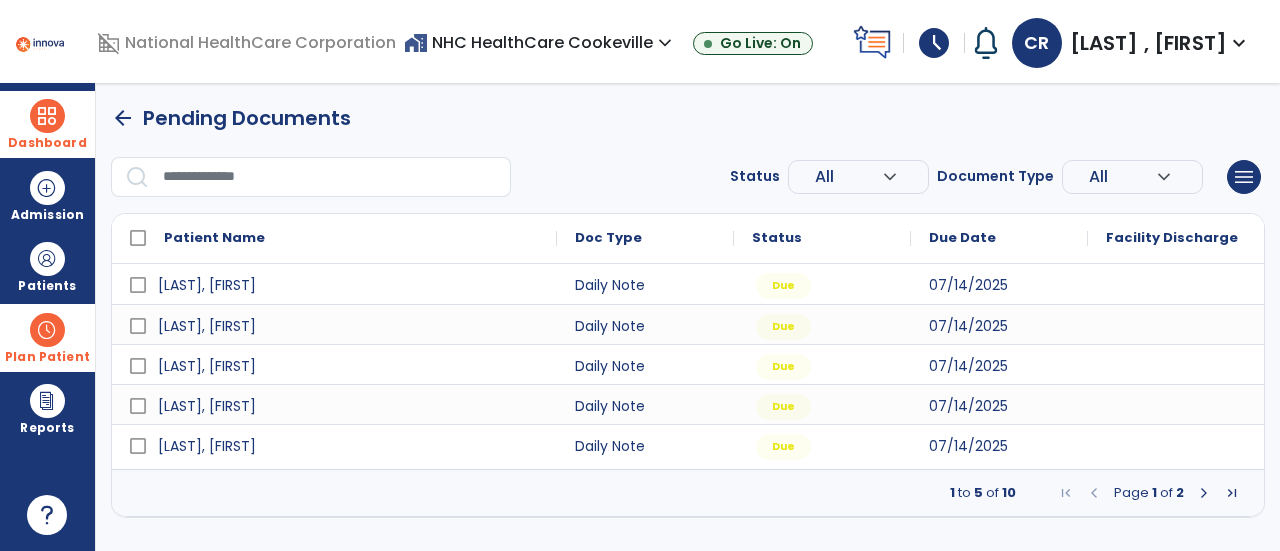 click on "arrow_back   Pending Documents" at bounding box center (688, 118) 